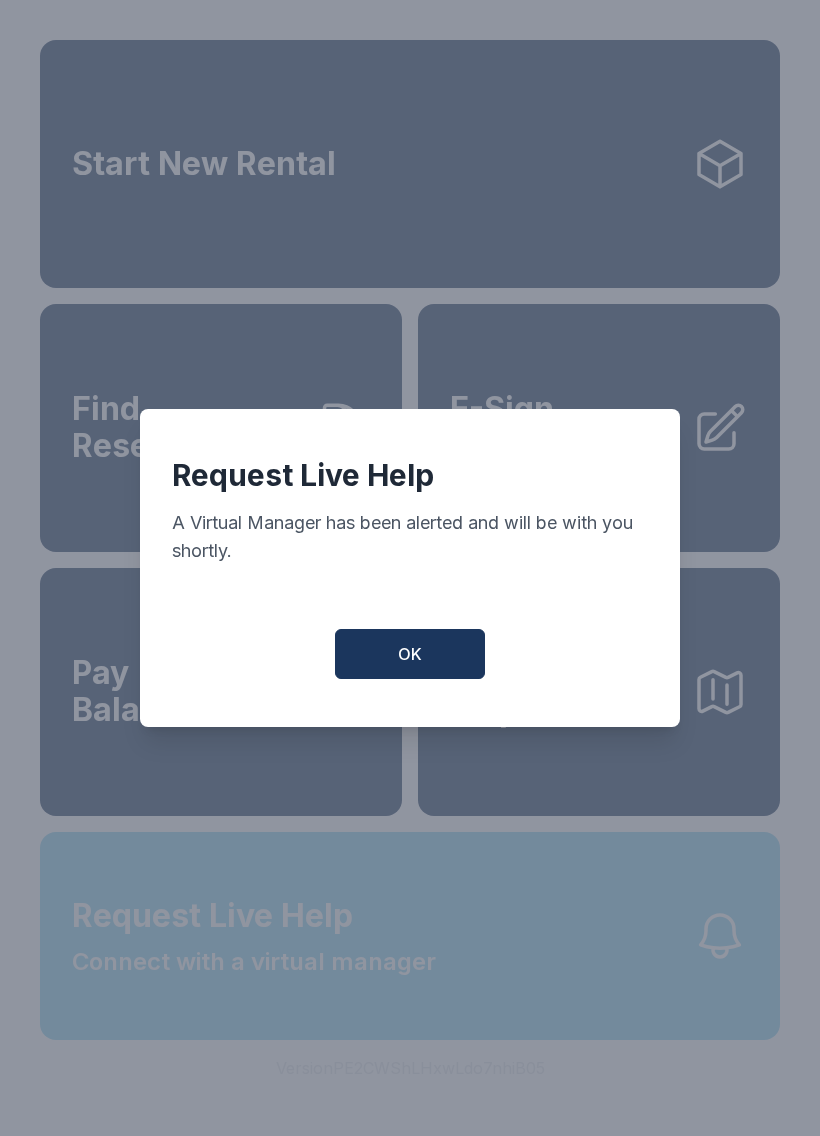 scroll, scrollTop: 0, scrollLeft: 0, axis: both 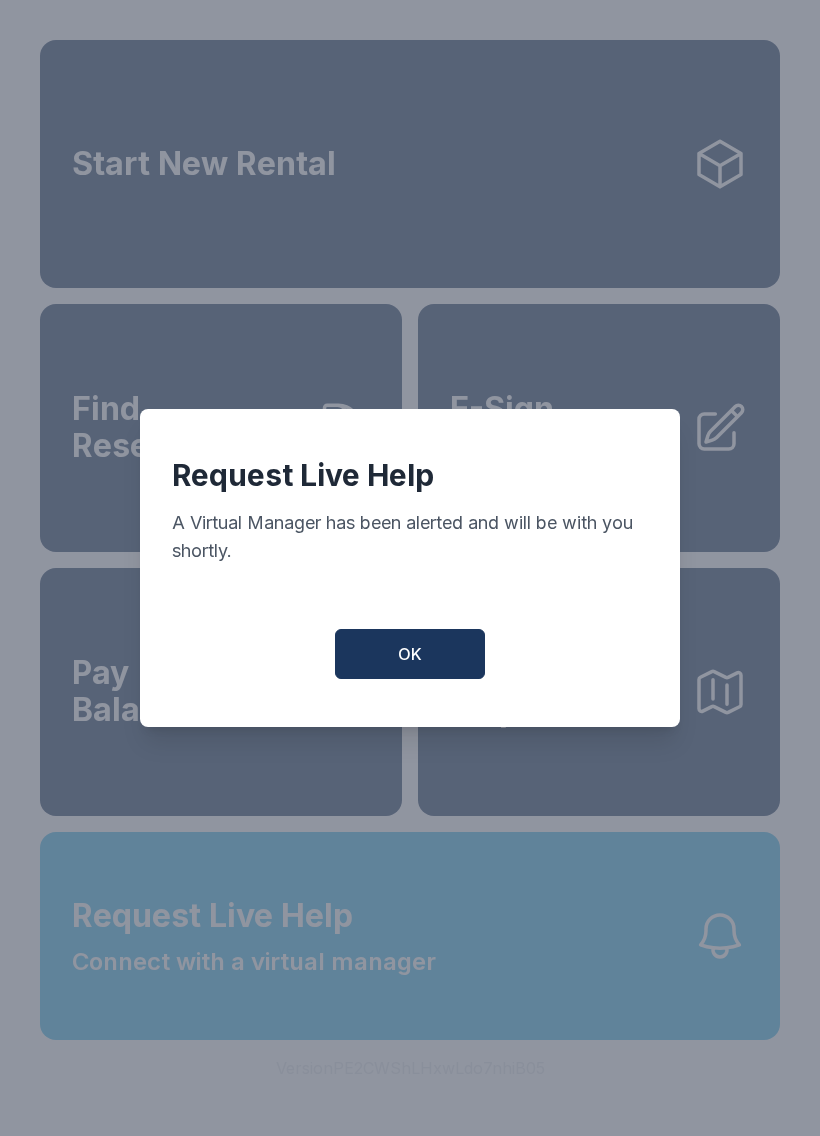 click on "OK" at bounding box center [410, 654] 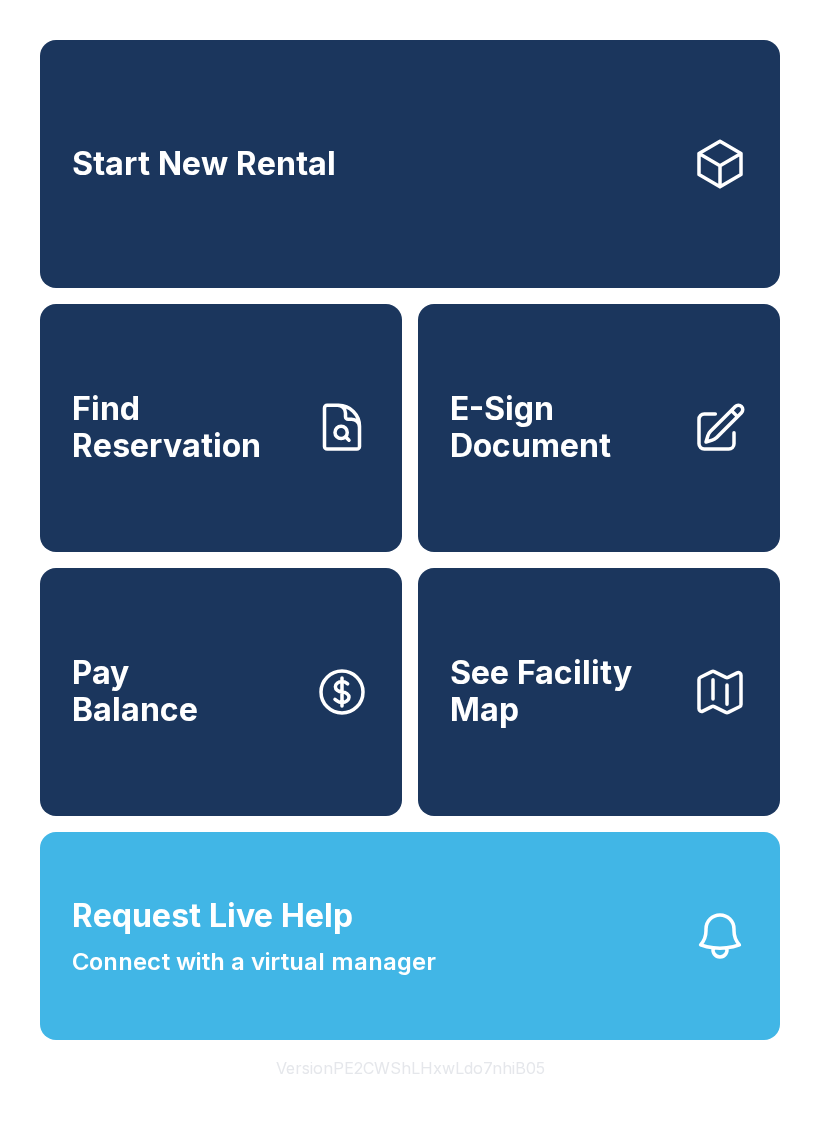 click on "Request Live Help" at bounding box center (212, 916) 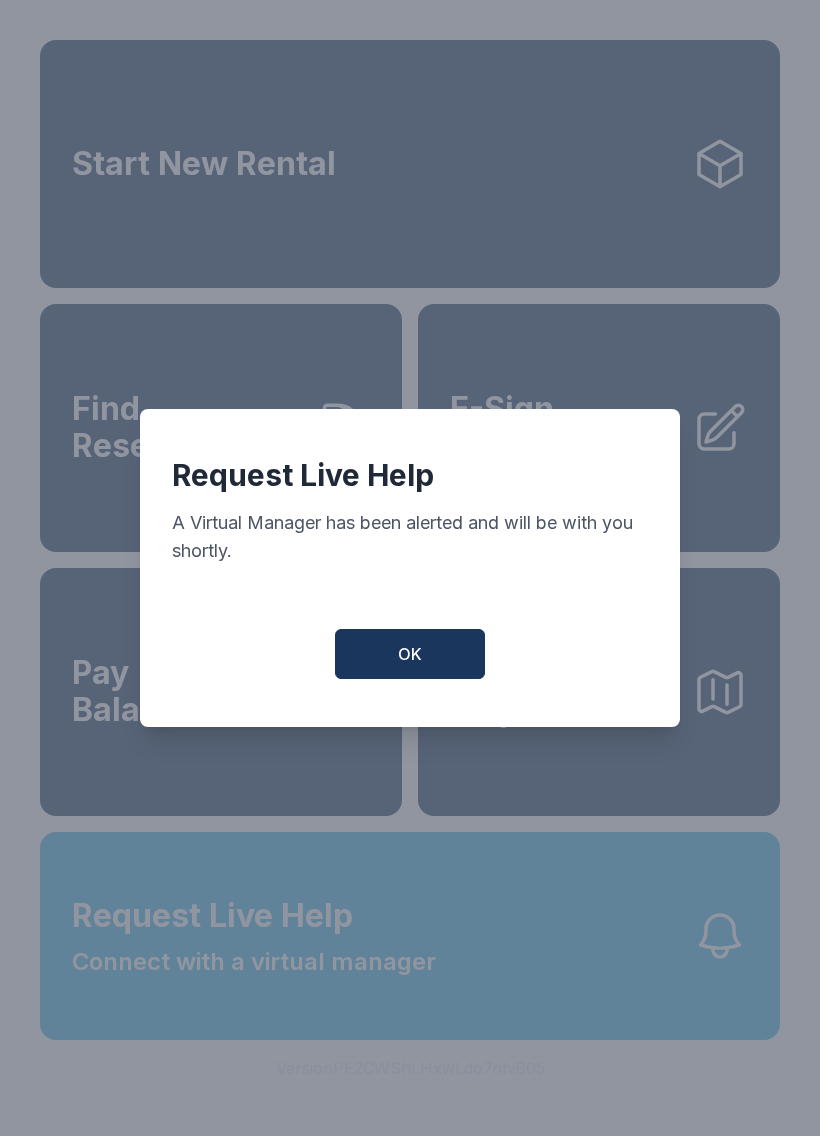click on "OK" at bounding box center (410, 654) 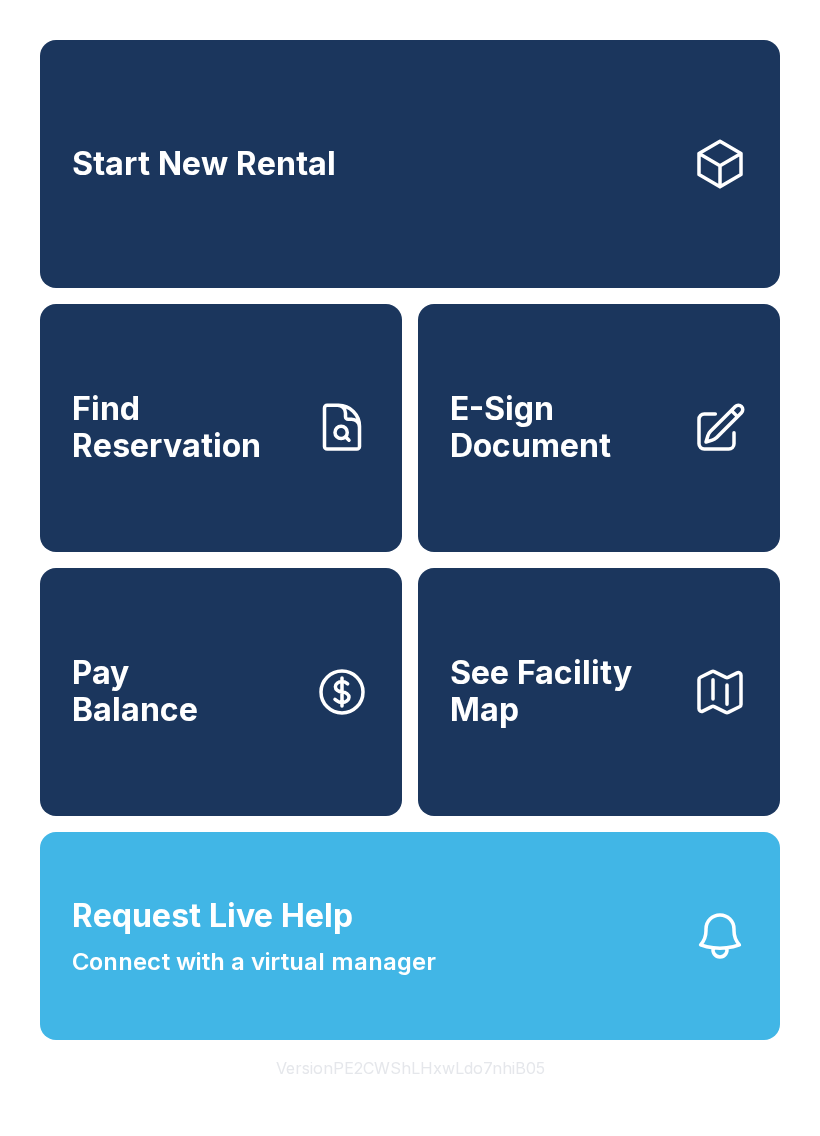click on "See Facility Map" at bounding box center [563, 691] 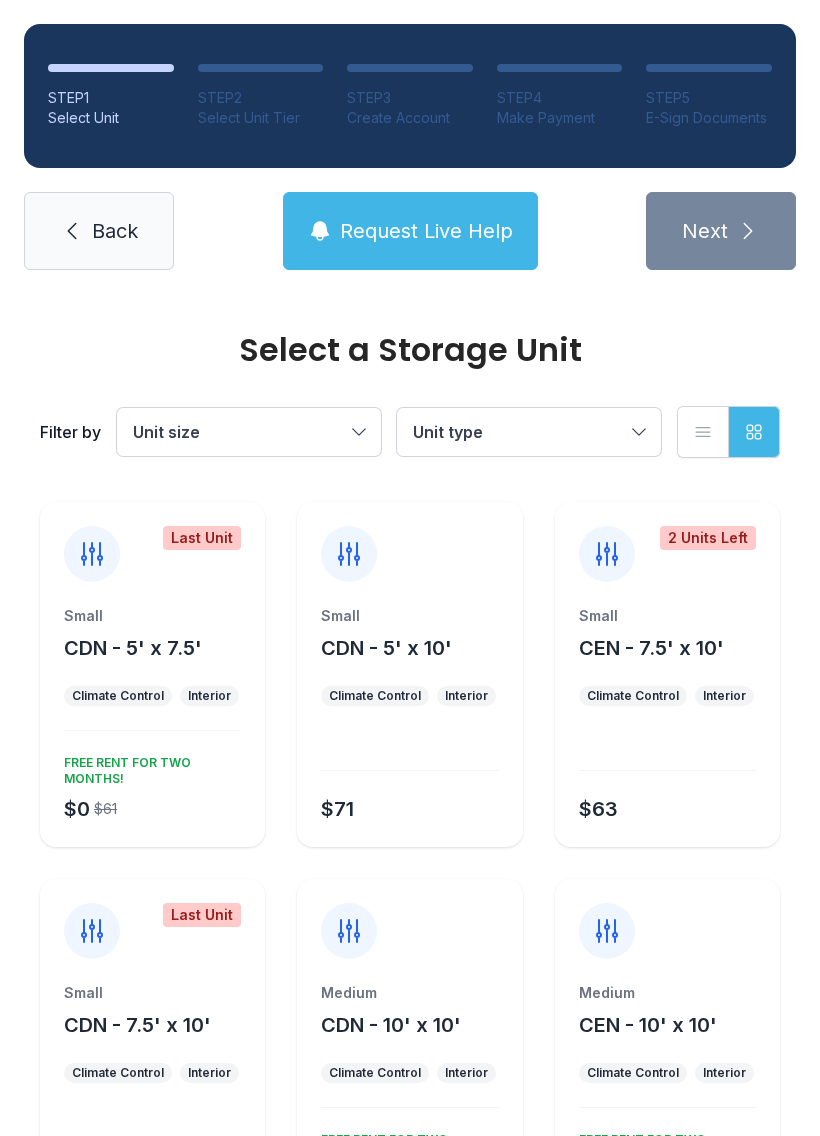 click on "Climate Control" at bounding box center (118, 696) 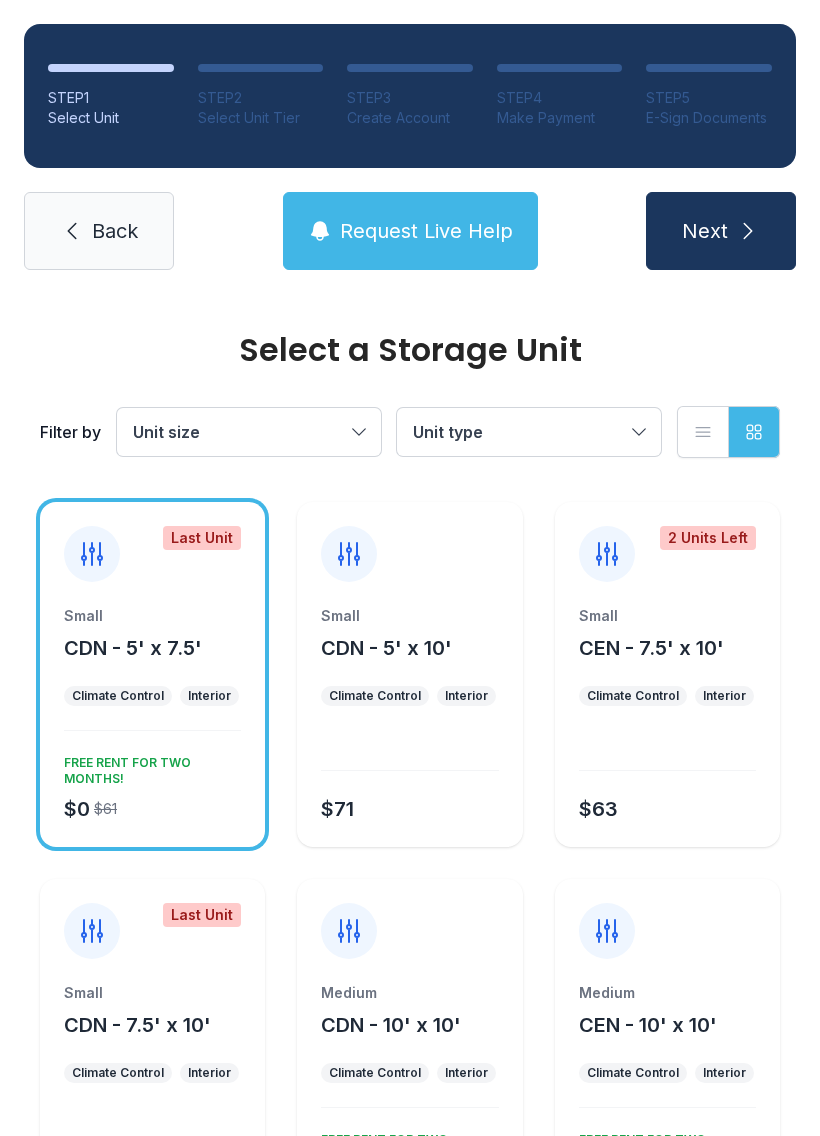 click on "Next" at bounding box center (721, 231) 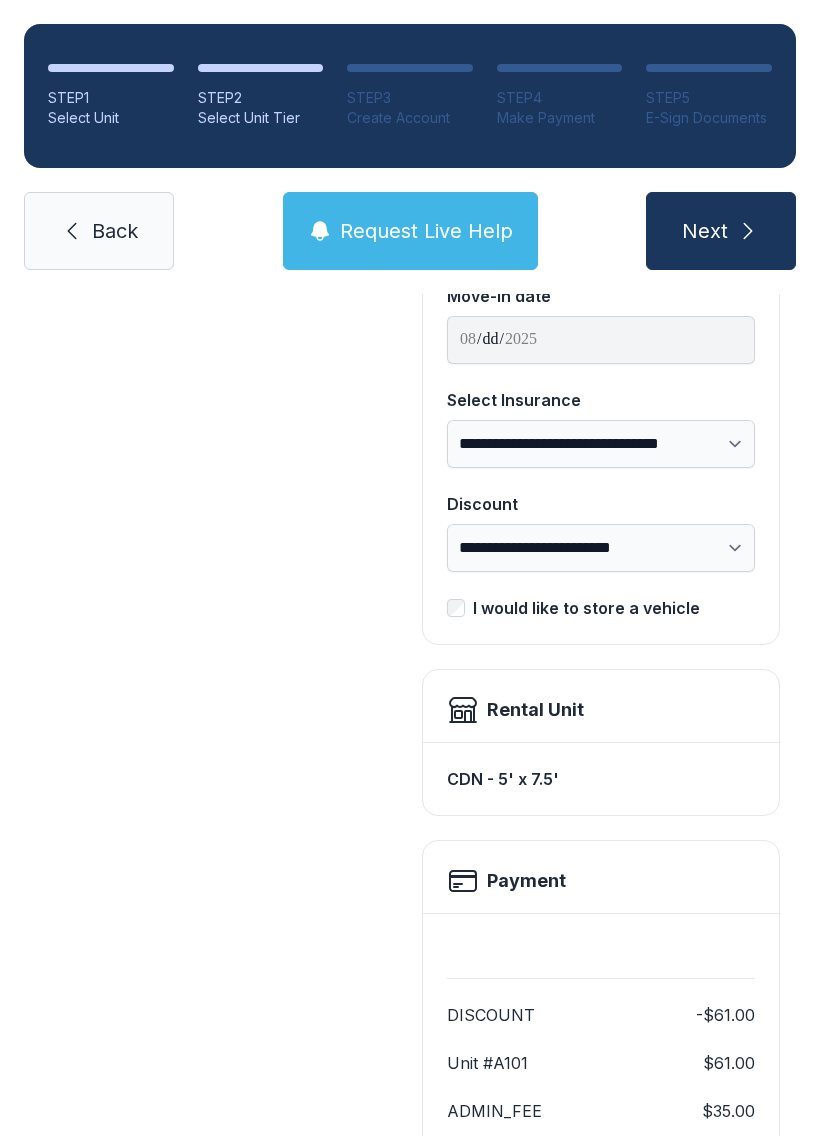 scroll, scrollTop: 219, scrollLeft: 0, axis: vertical 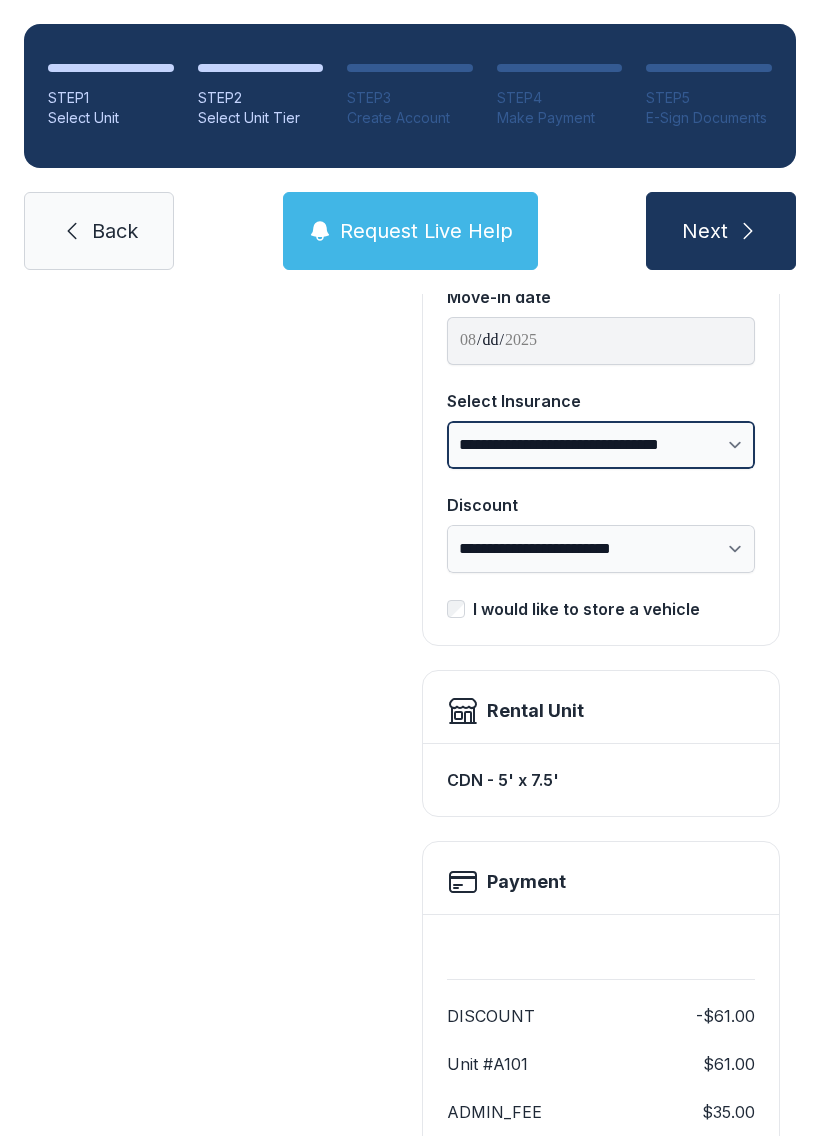 click on "**********" at bounding box center (601, 445) 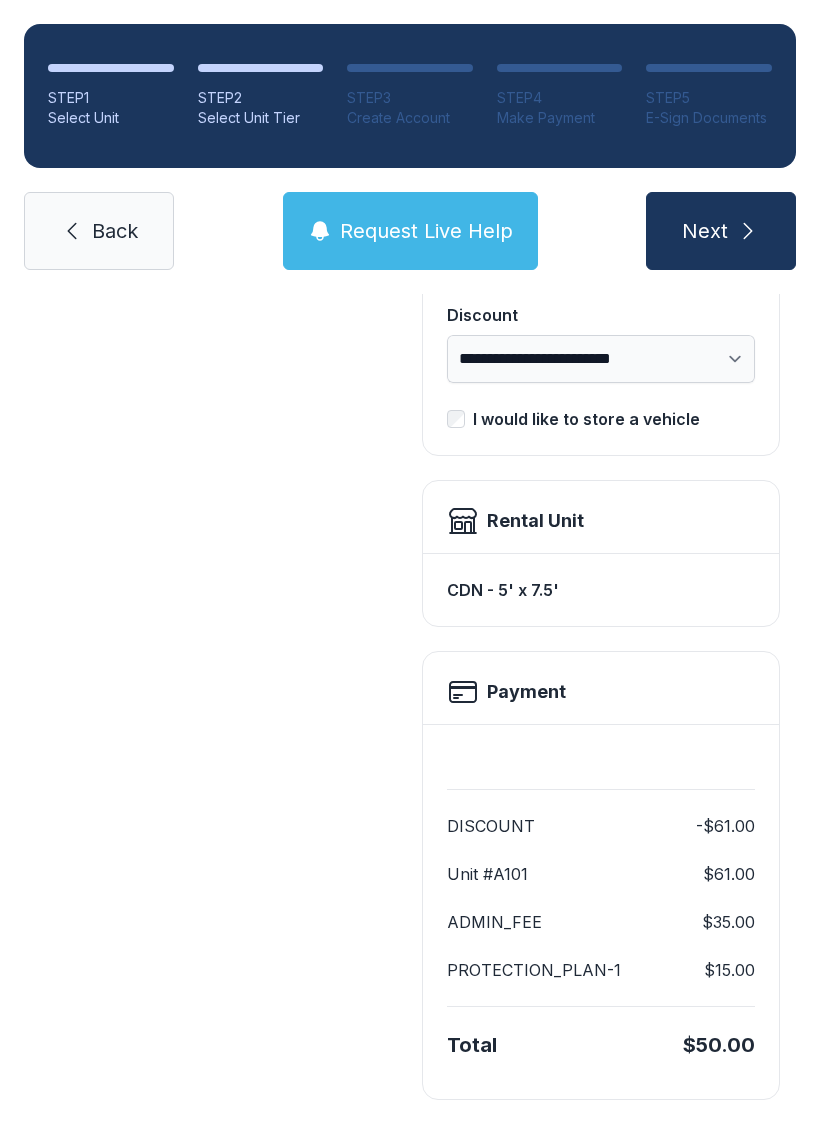scroll, scrollTop: 409, scrollLeft: 0, axis: vertical 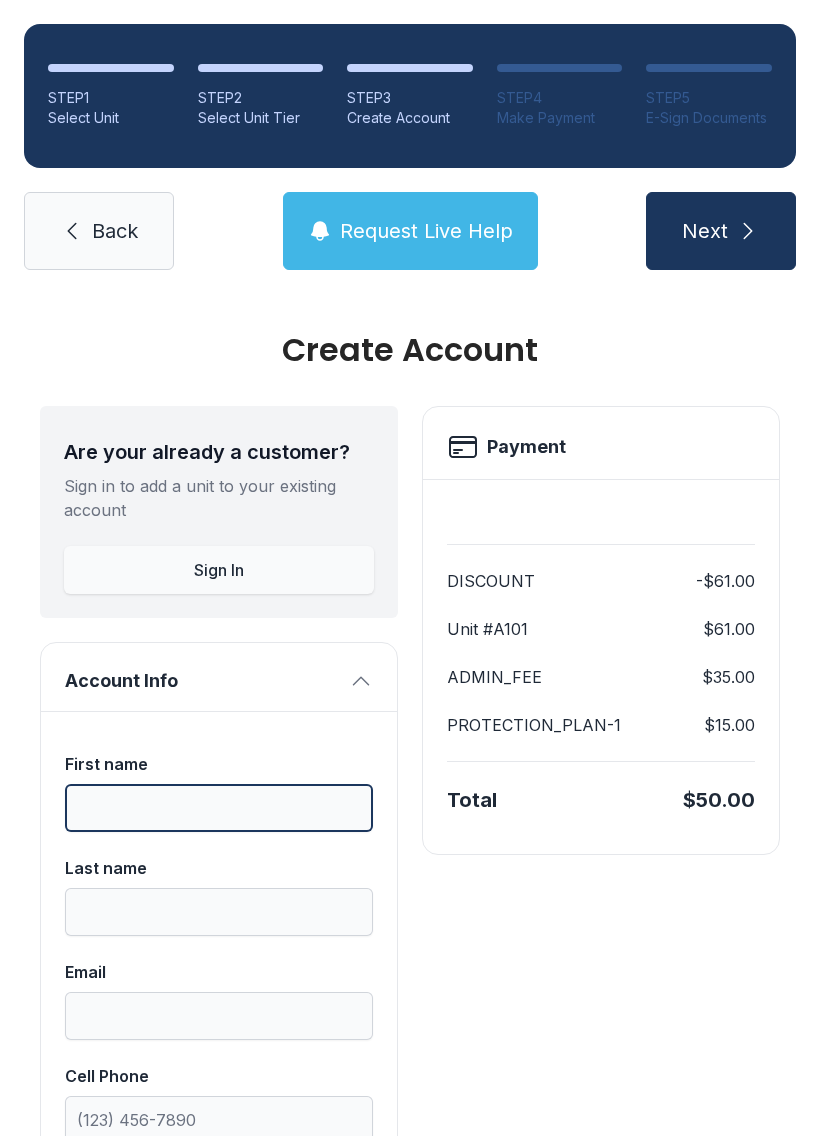 click on "First name" at bounding box center [219, 808] 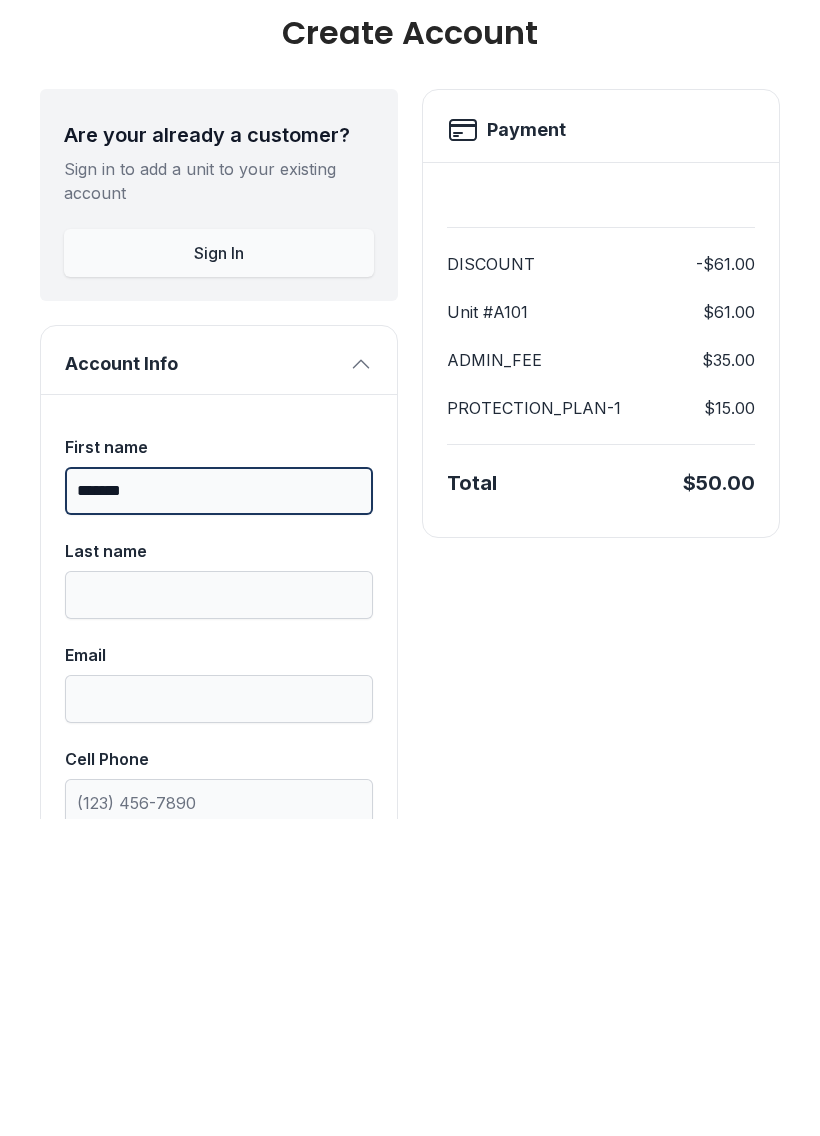type on "*******" 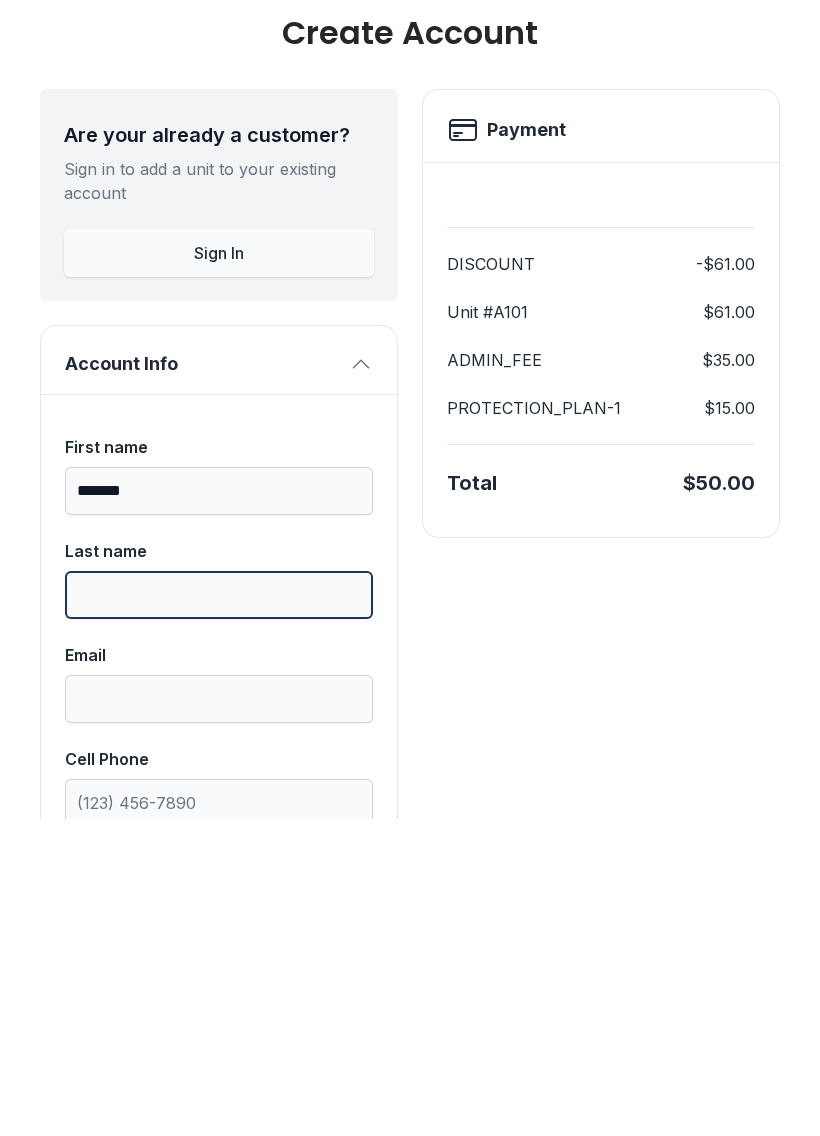 click on "Last name" at bounding box center [219, 912] 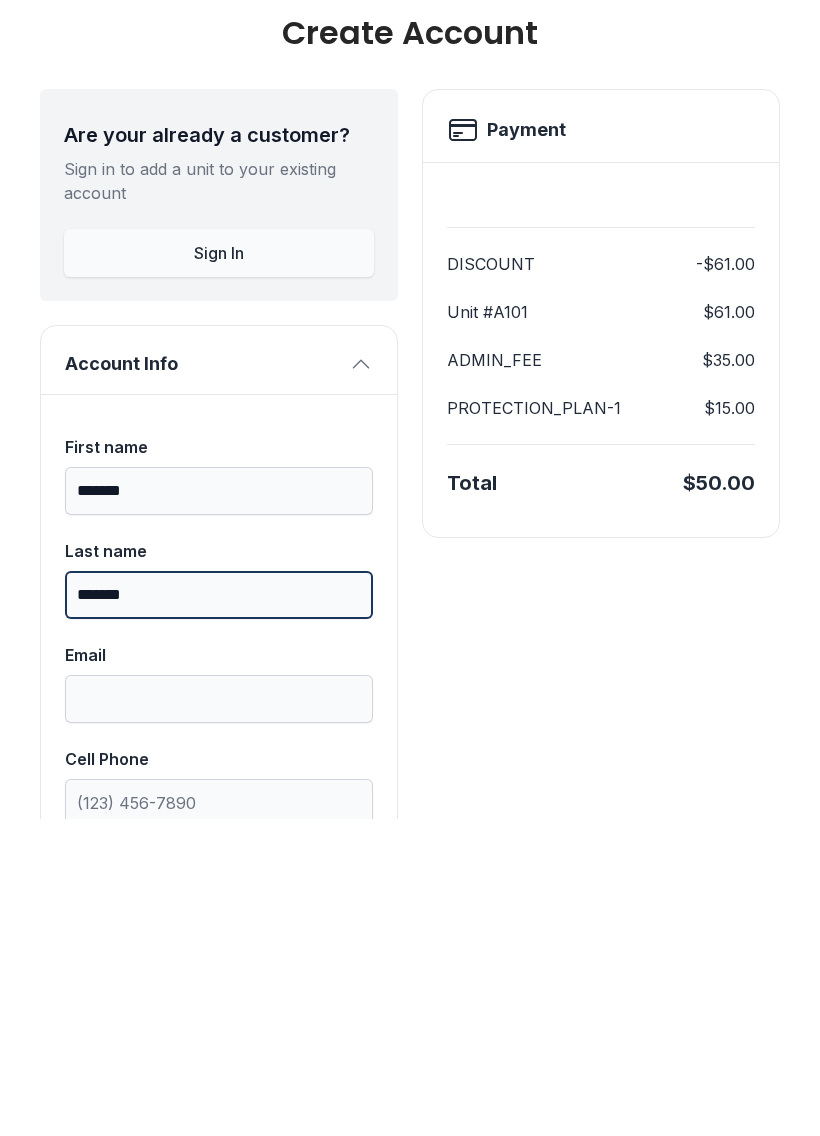 type on "*******" 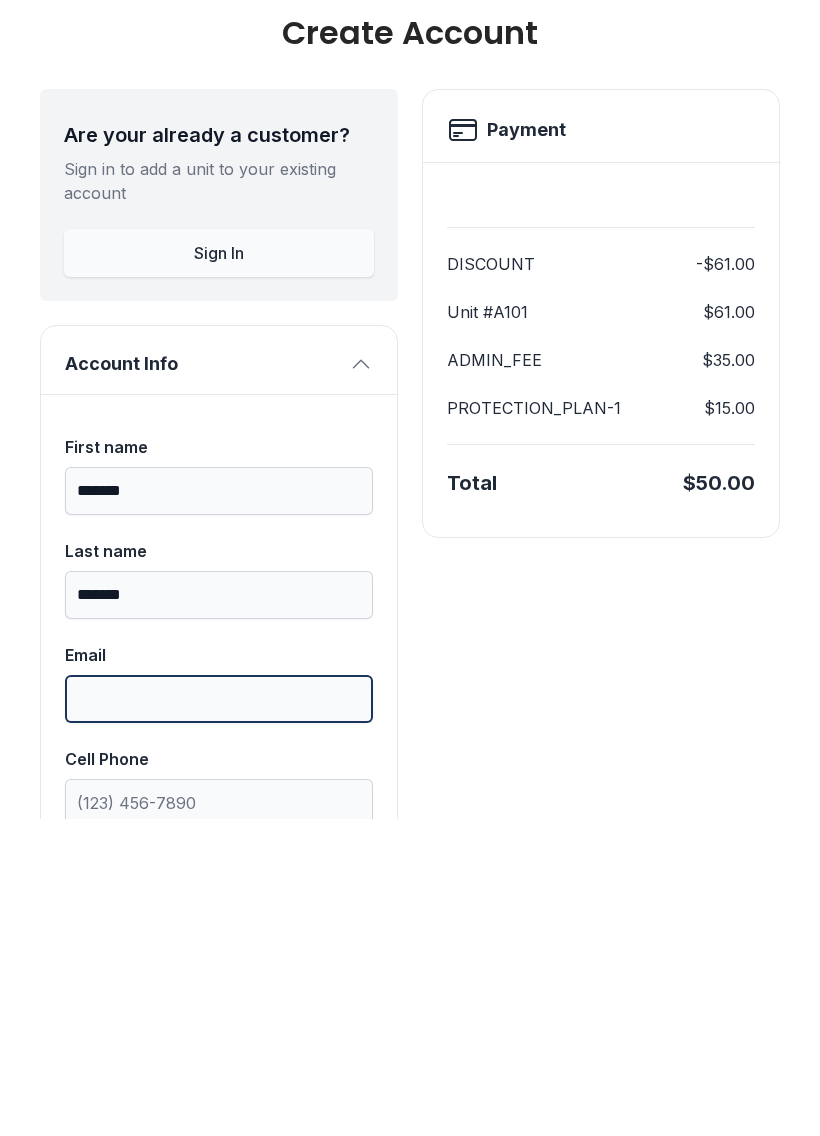 click on "Email" at bounding box center [219, 1016] 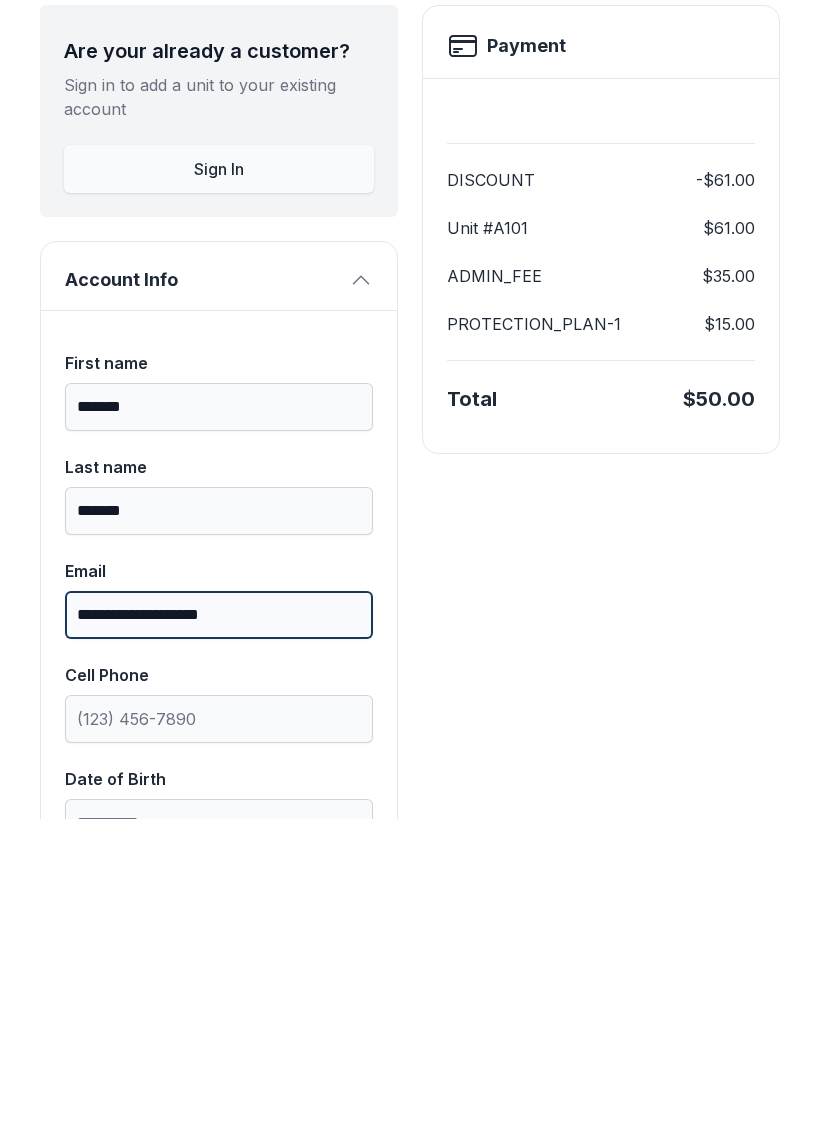 scroll, scrollTop: 93, scrollLeft: 0, axis: vertical 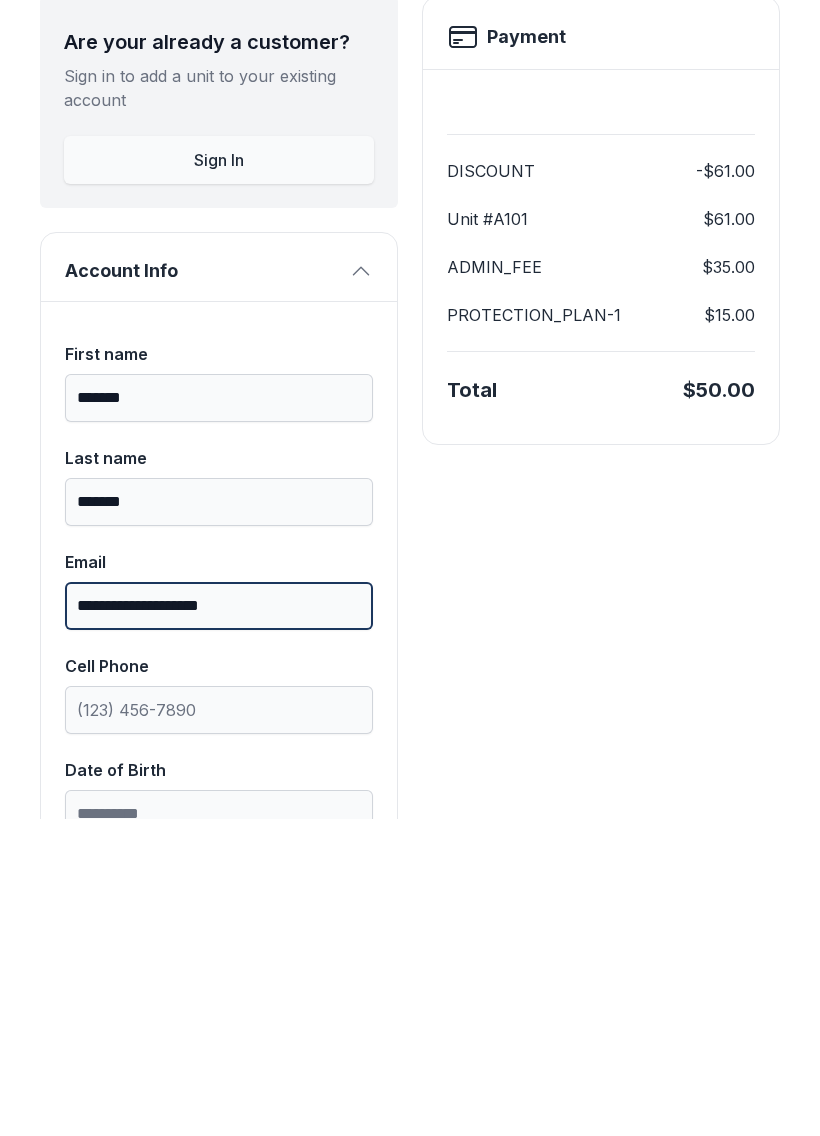 type on "**********" 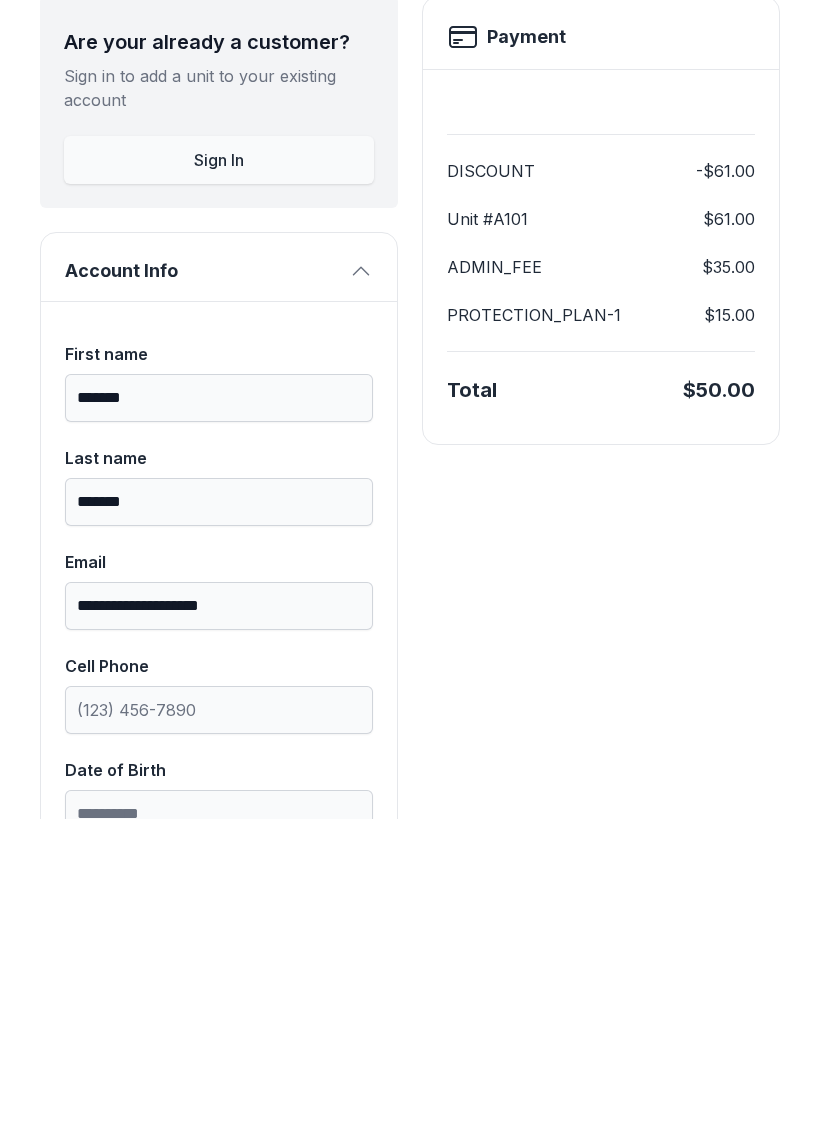 click on "**********" at bounding box center [219, 1011] 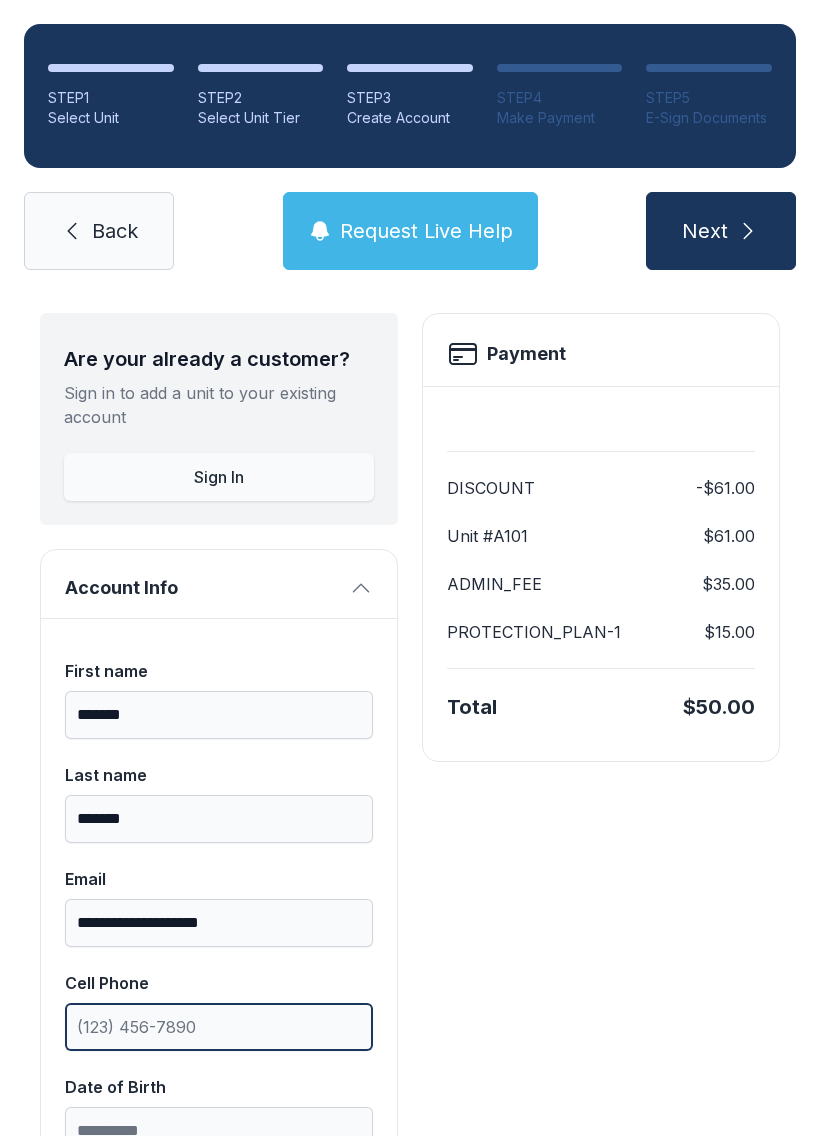 click on "Cell Phone" at bounding box center [219, 1027] 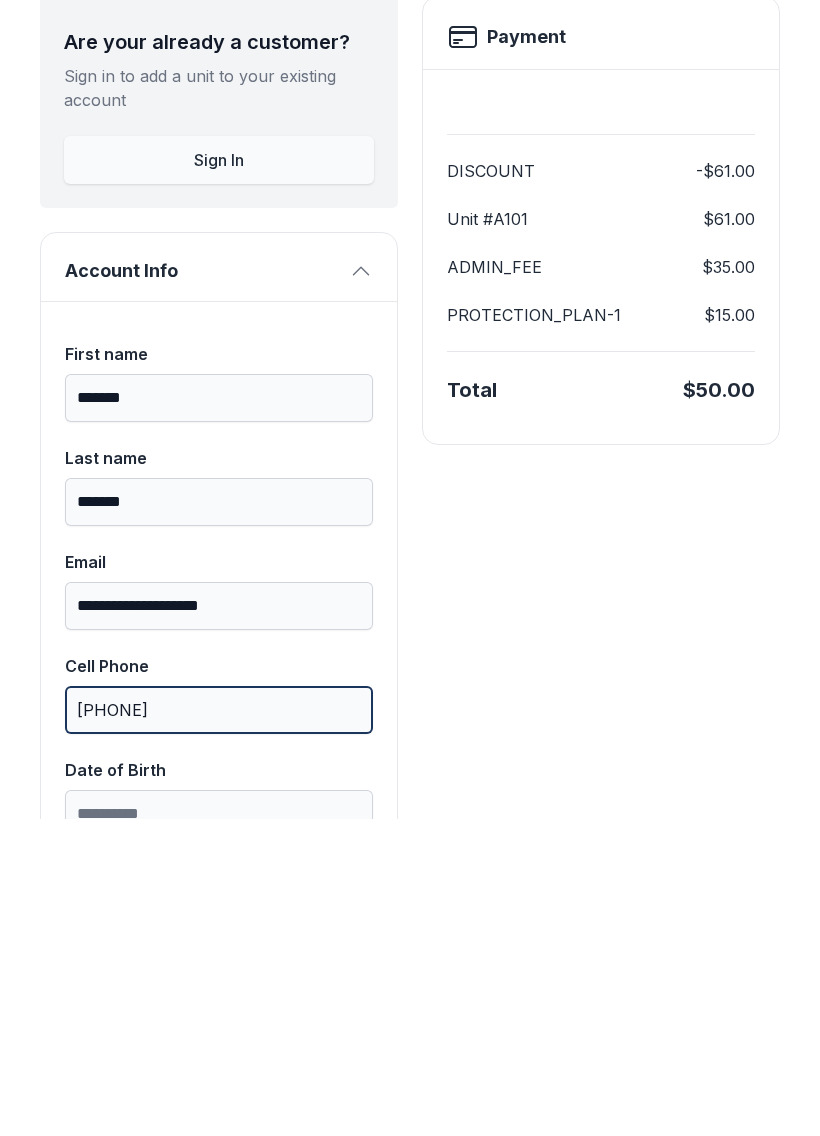 type on "[PHONE]" 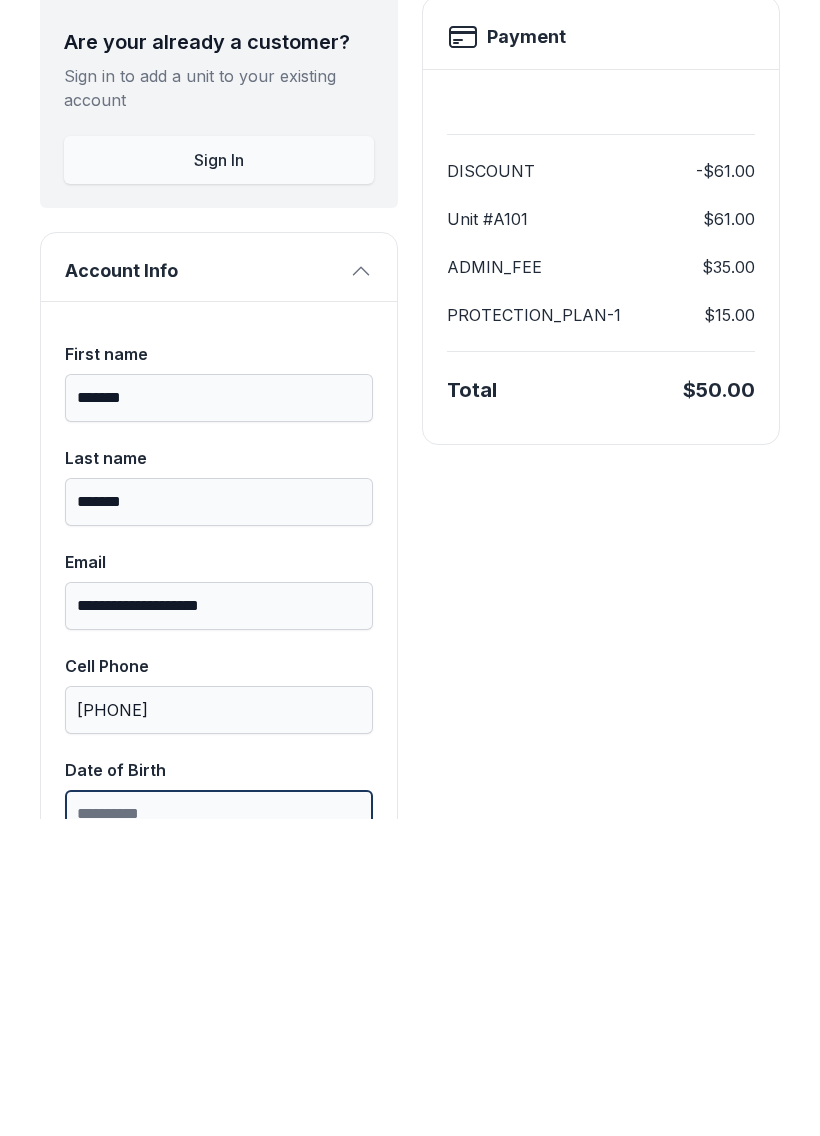 click on "Date of Birth" at bounding box center [219, 1131] 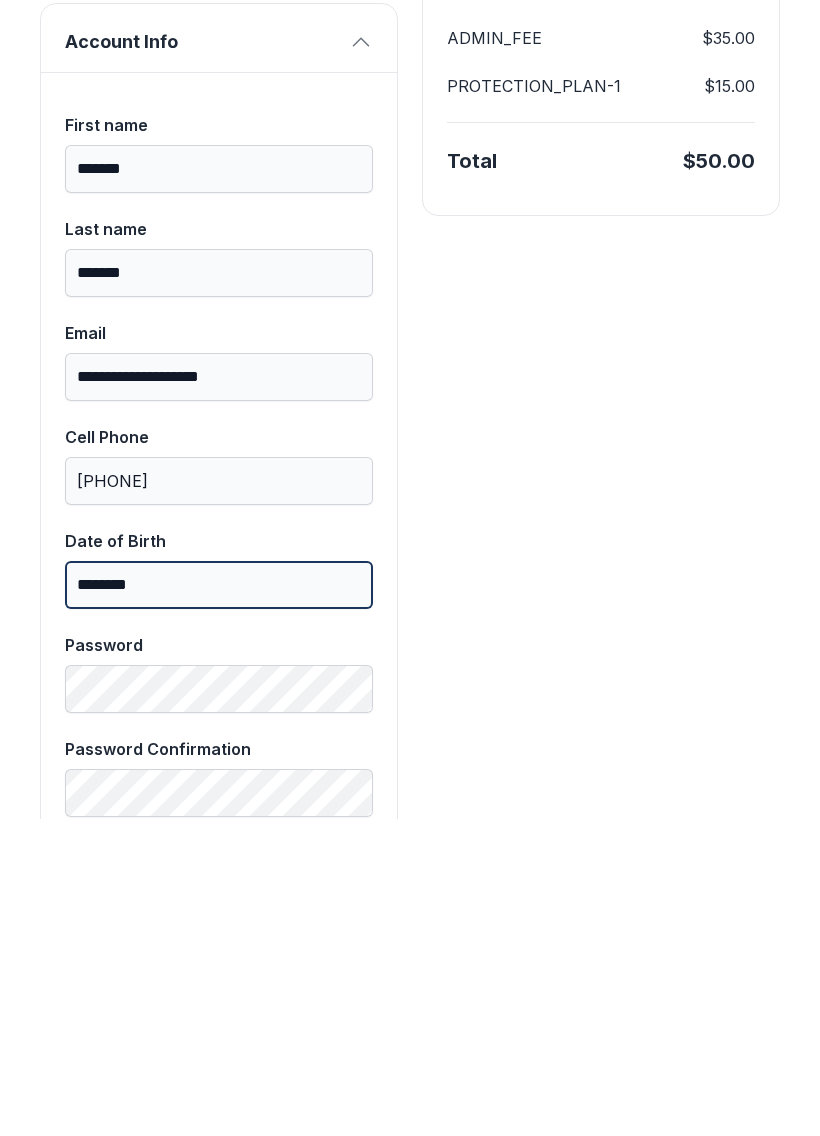 scroll, scrollTop: 323, scrollLeft: 0, axis: vertical 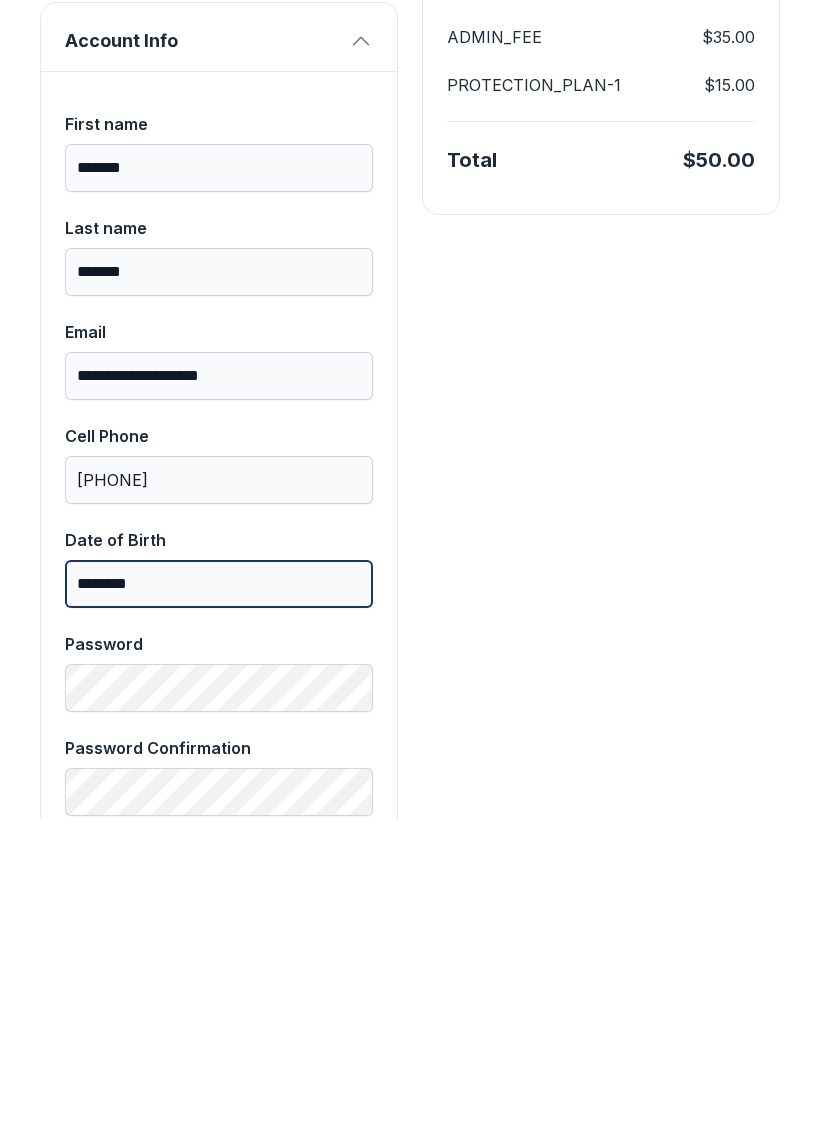 type on "********" 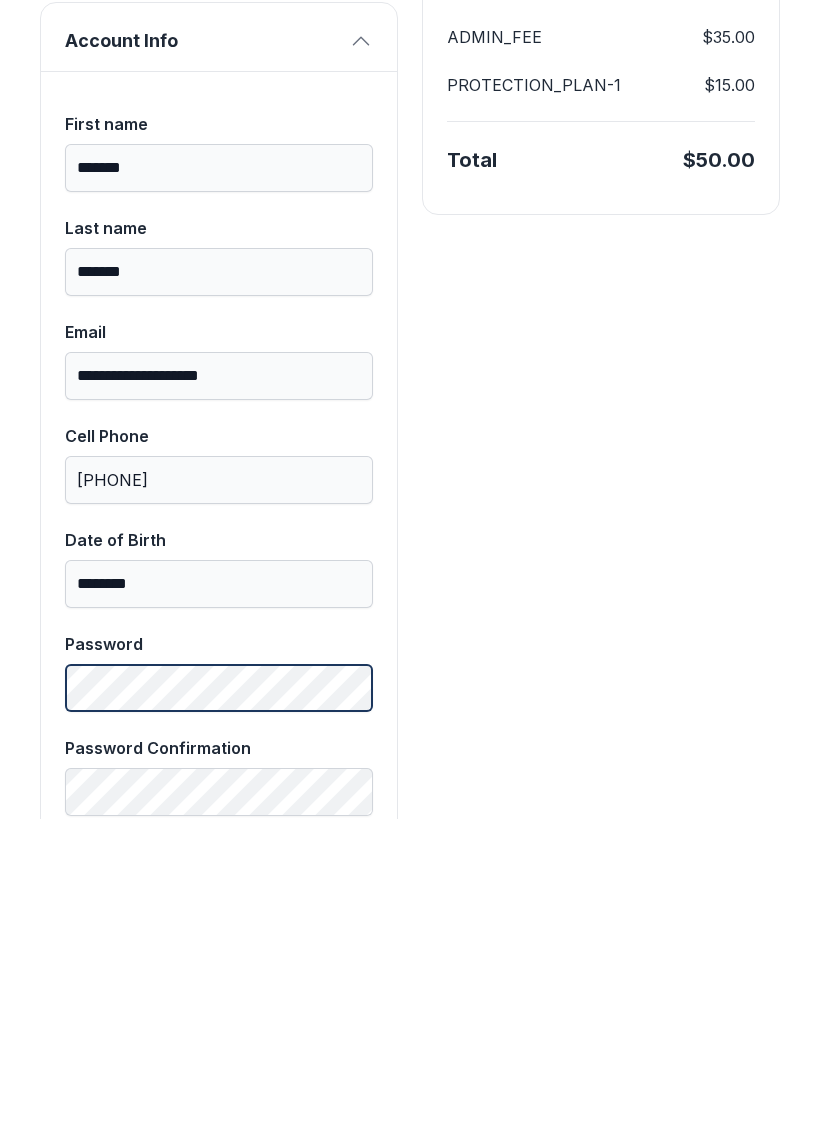 click on "Password" at bounding box center [219, 989] 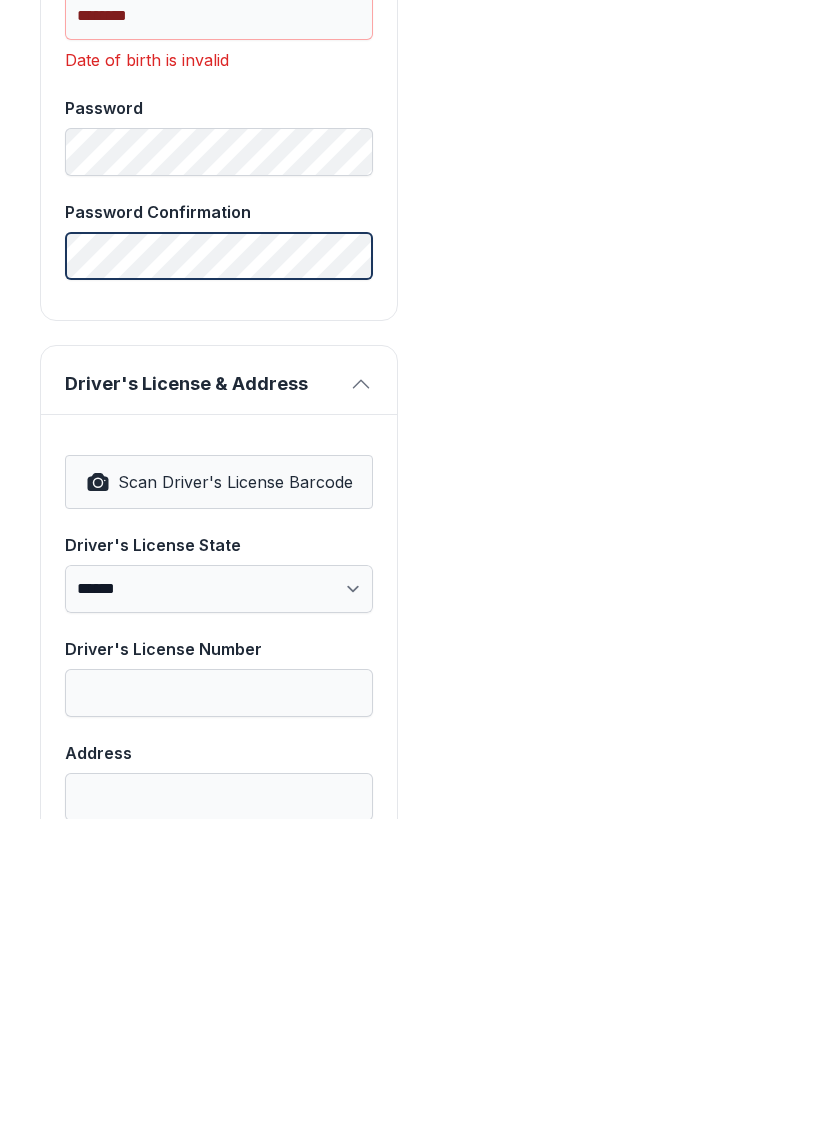 scroll, scrollTop: 899, scrollLeft: 0, axis: vertical 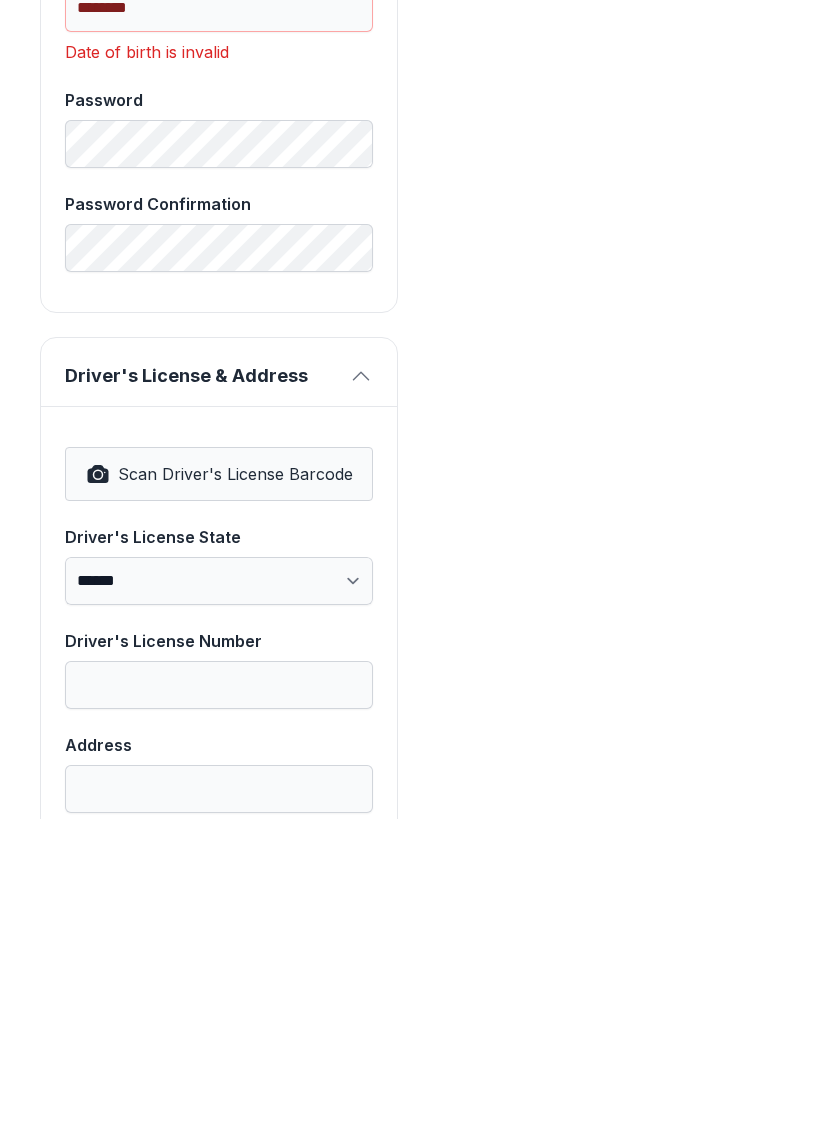 click 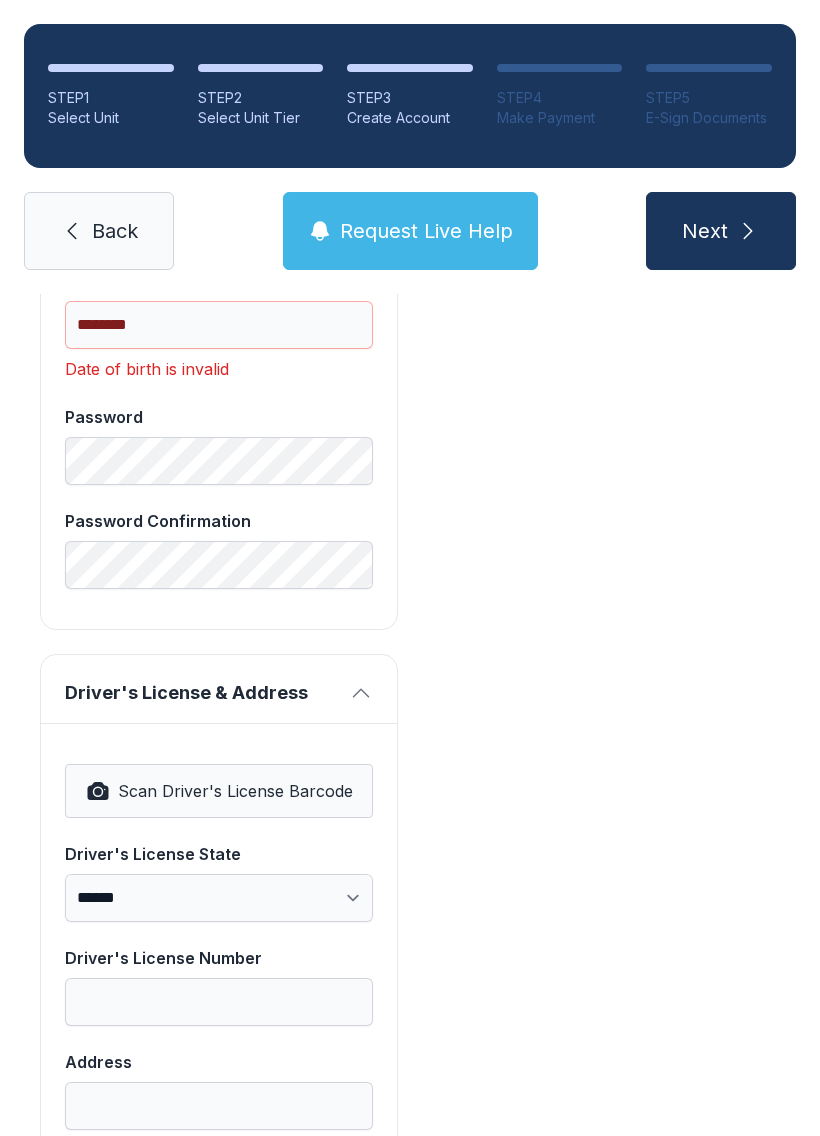 select on "**" 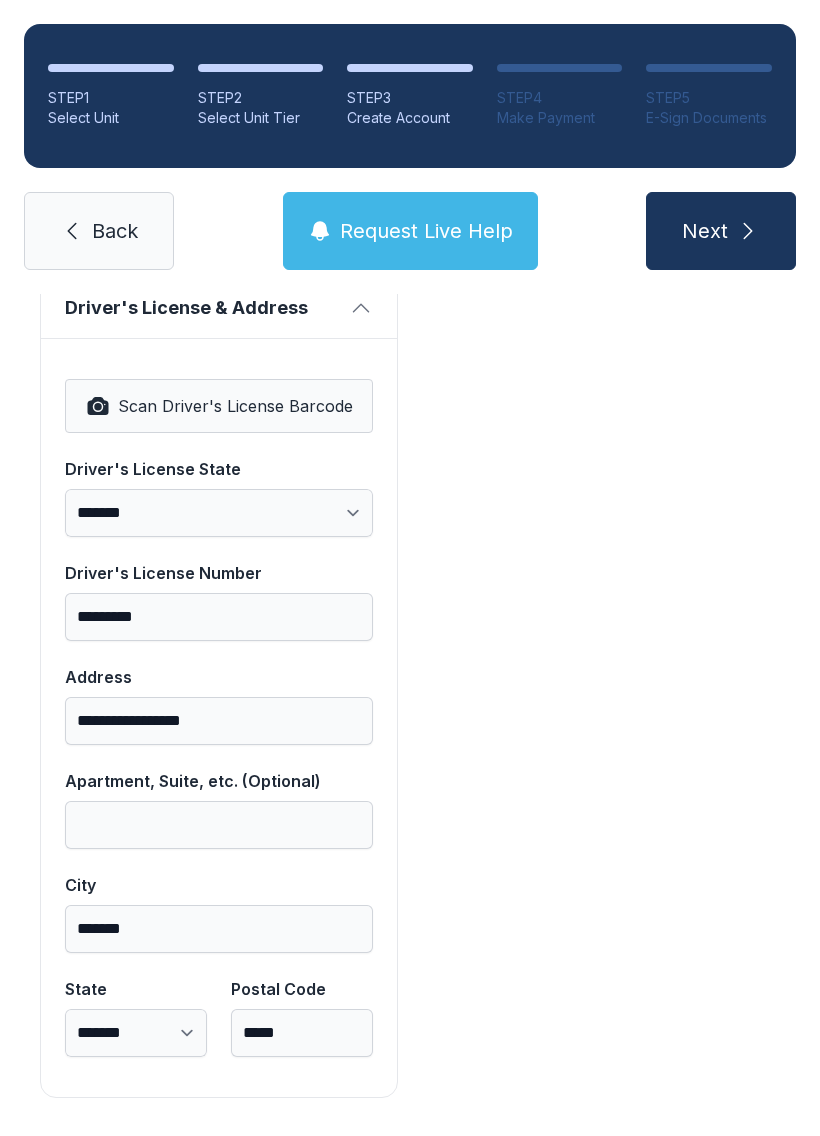 scroll, scrollTop: 1282, scrollLeft: 0, axis: vertical 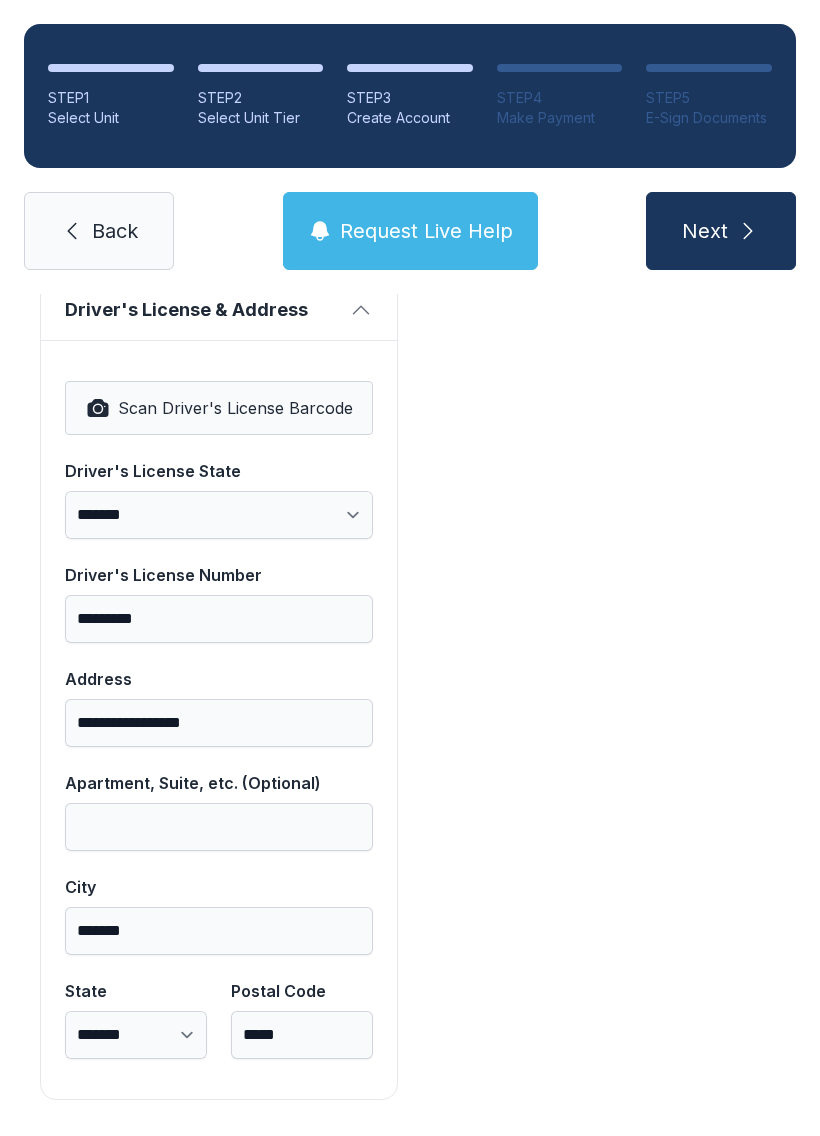 click on "Next" at bounding box center (705, 231) 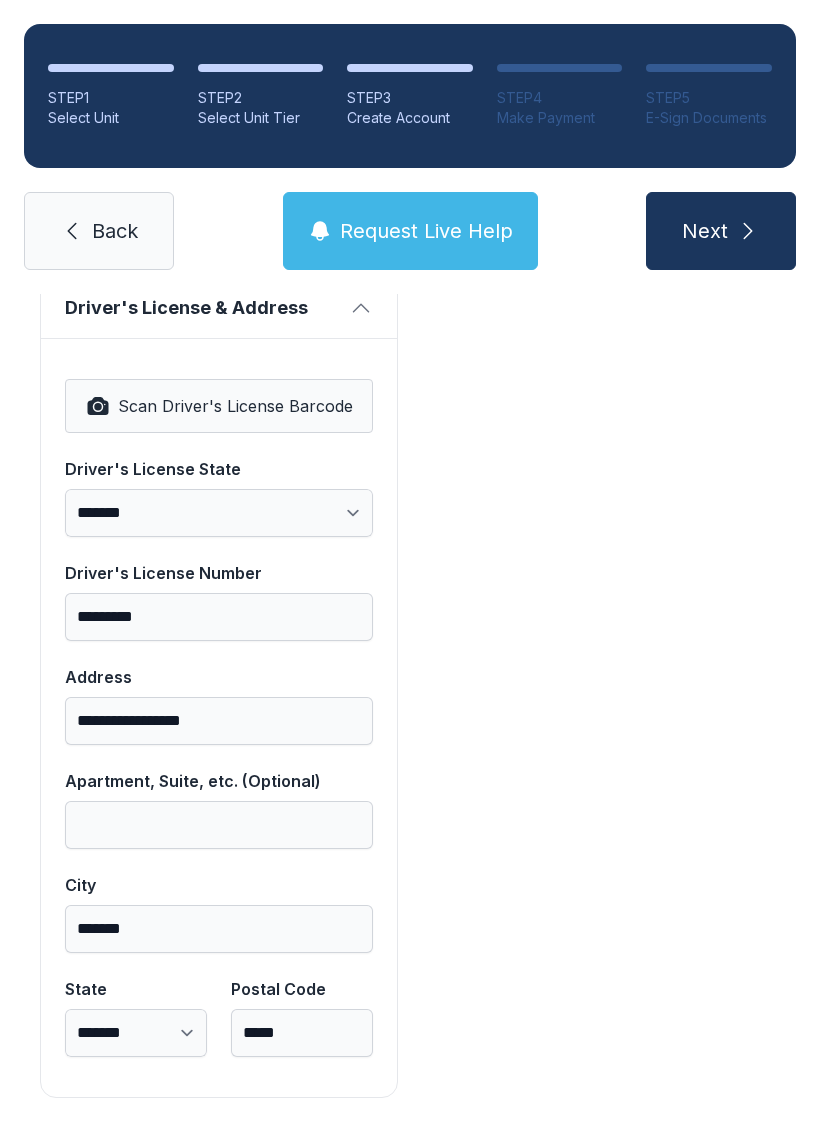 scroll, scrollTop: 1282, scrollLeft: 0, axis: vertical 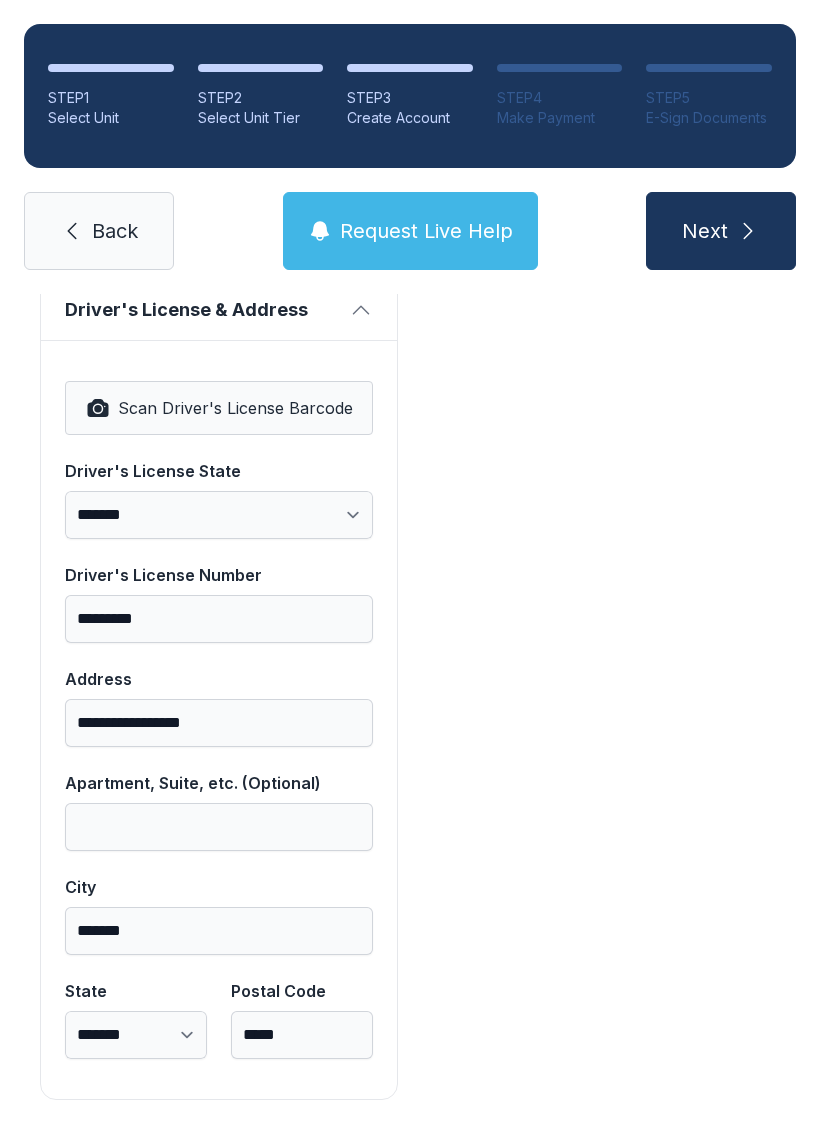 click on "Next" at bounding box center (721, 231) 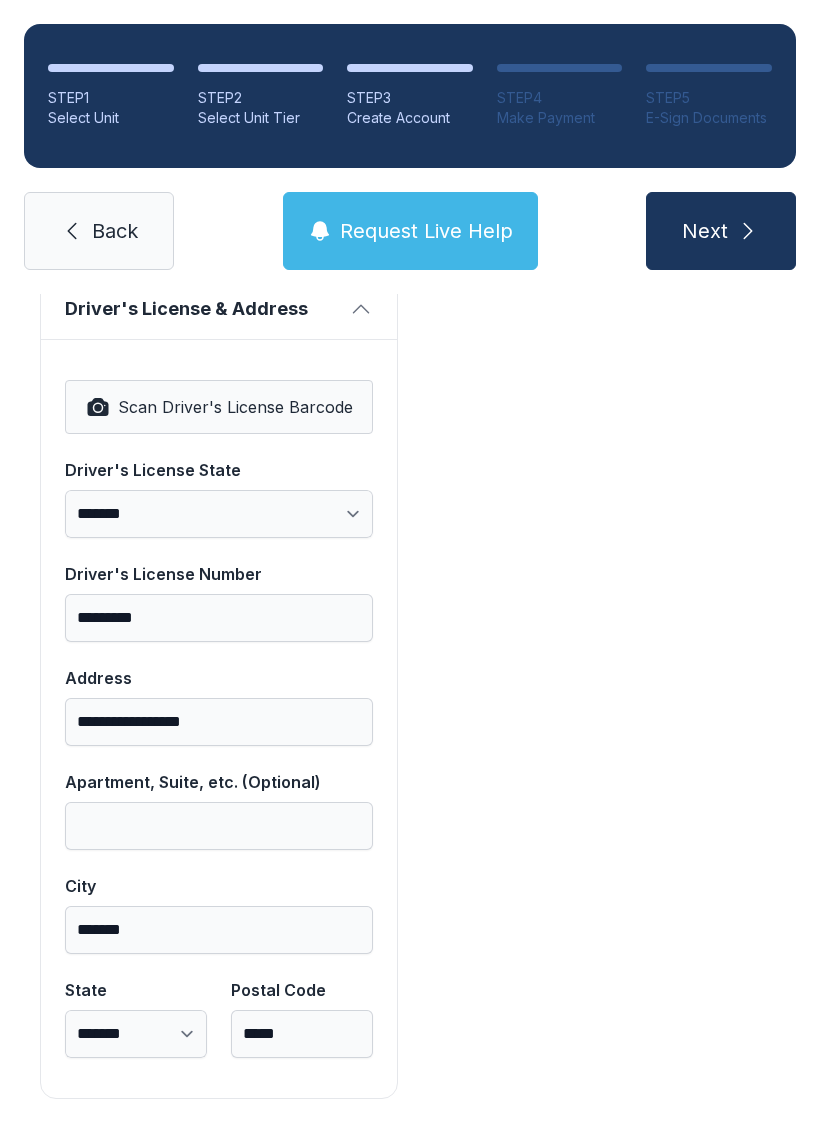 scroll, scrollTop: 1282, scrollLeft: 0, axis: vertical 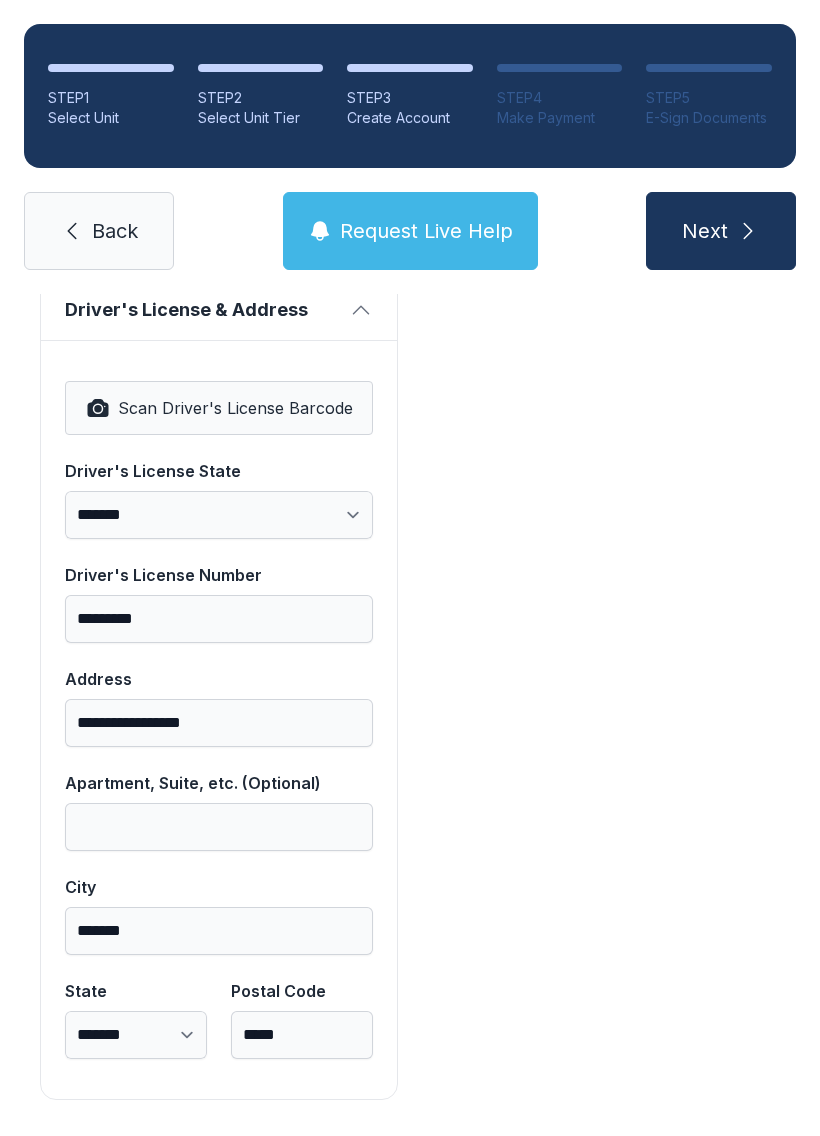 click on "Next" at bounding box center [705, 231] 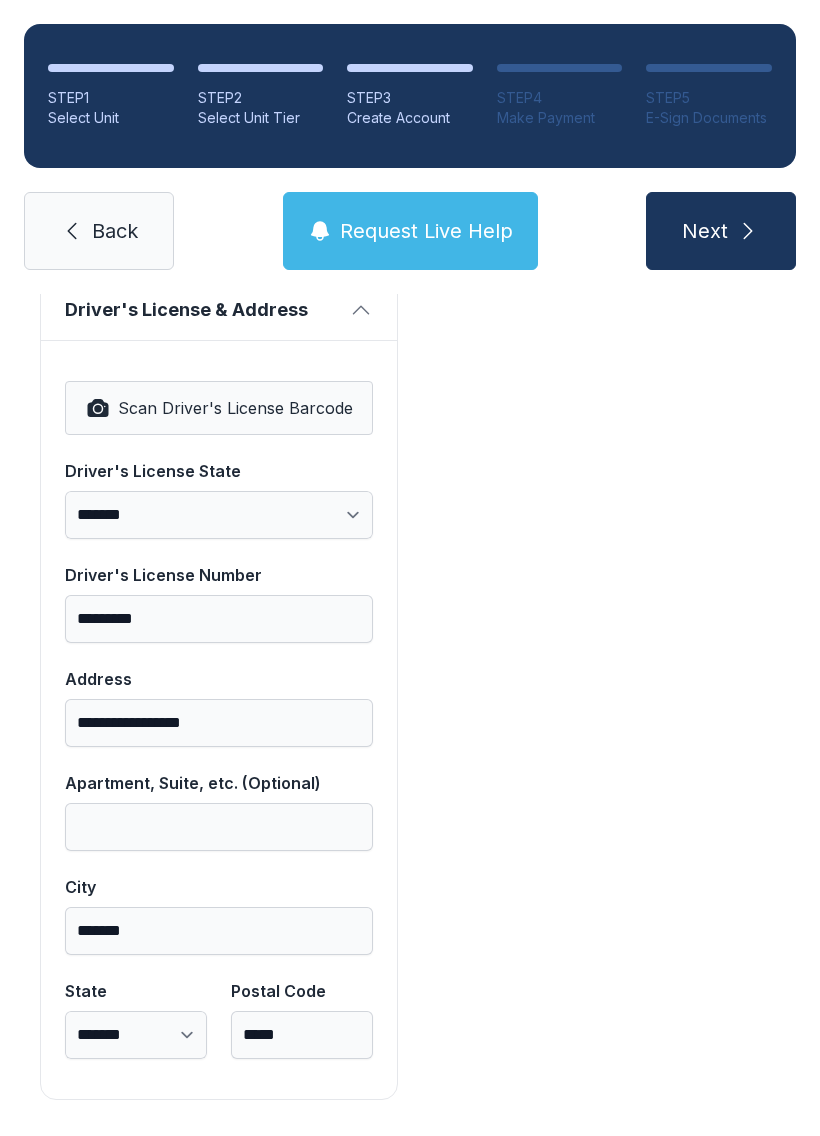 click on "Next" at bounding box center [721, 231] 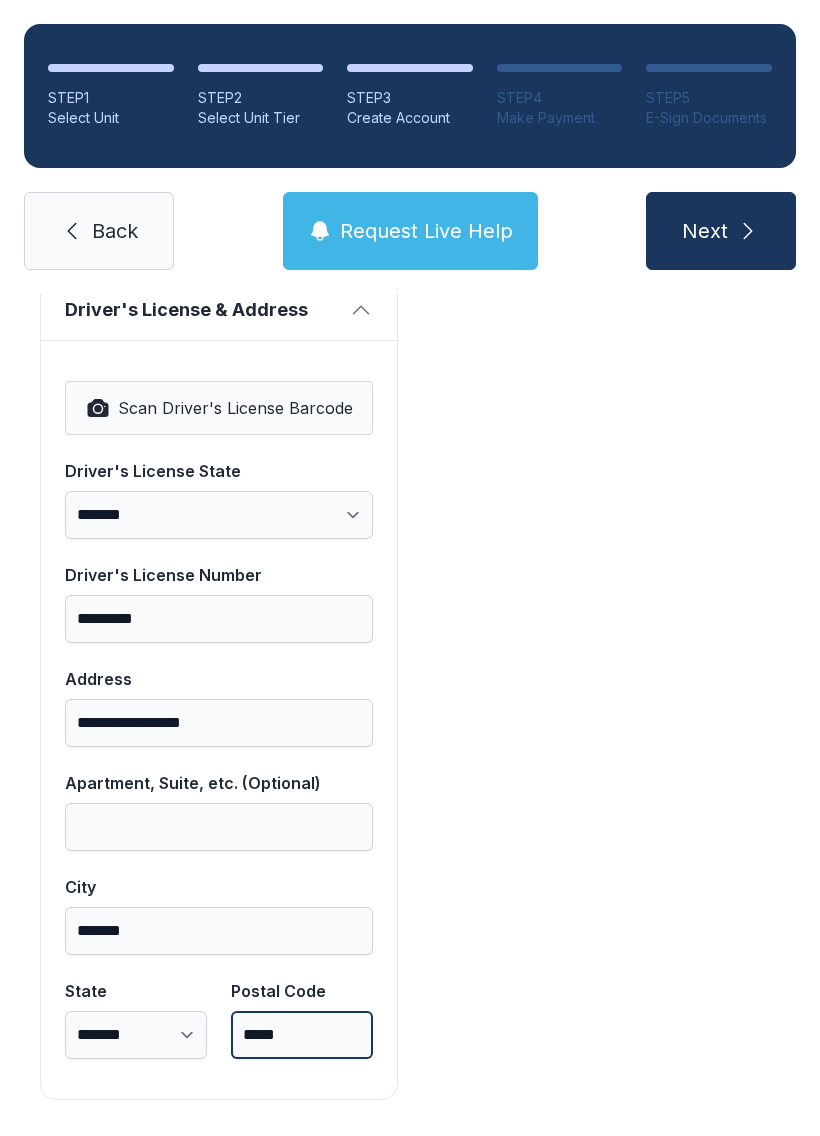 click on "*****" at bounding box center [302, 1035] 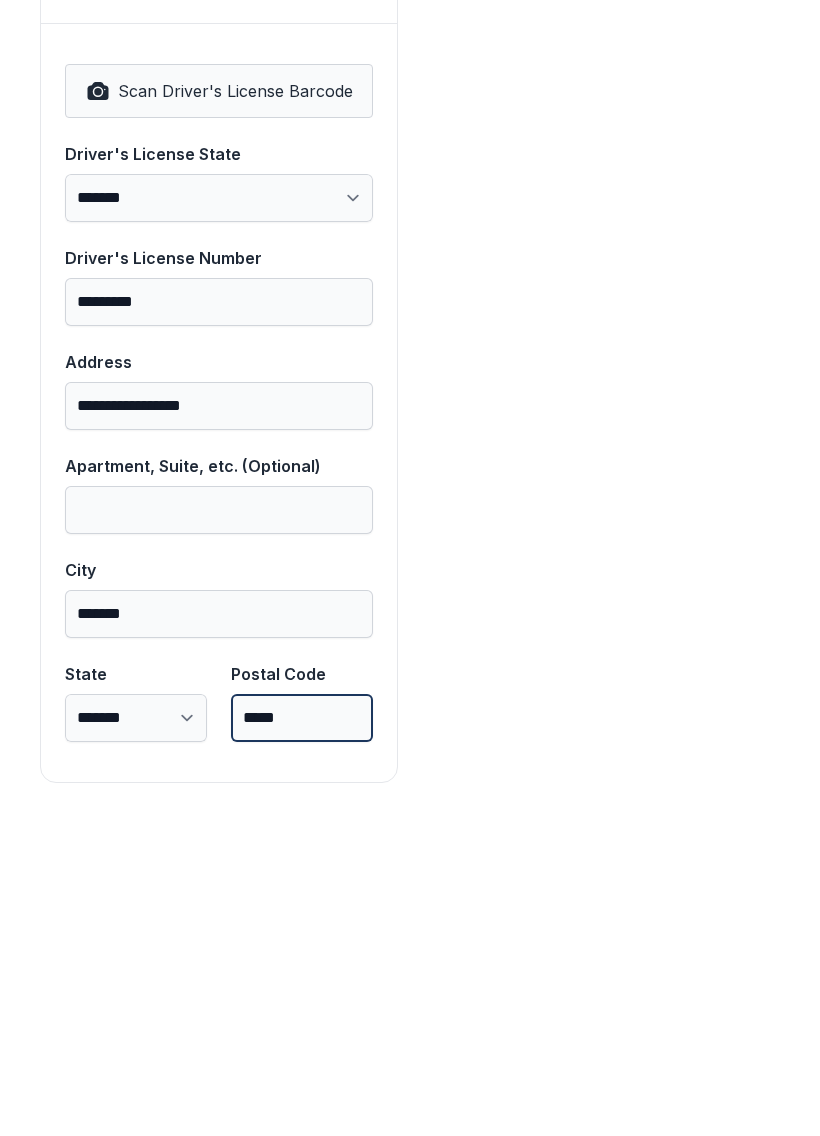 click on "Next" at bounding box center [721, 231] 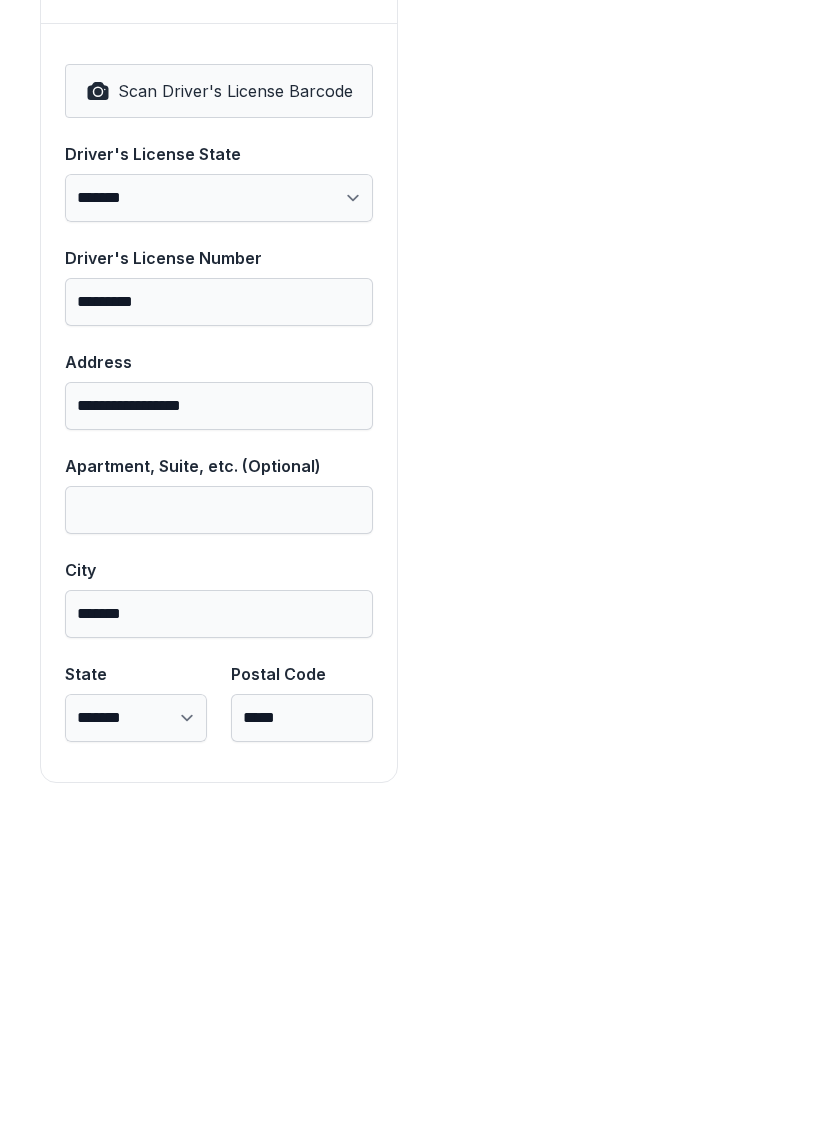 click on "Next" at bounding box center (721, 231) 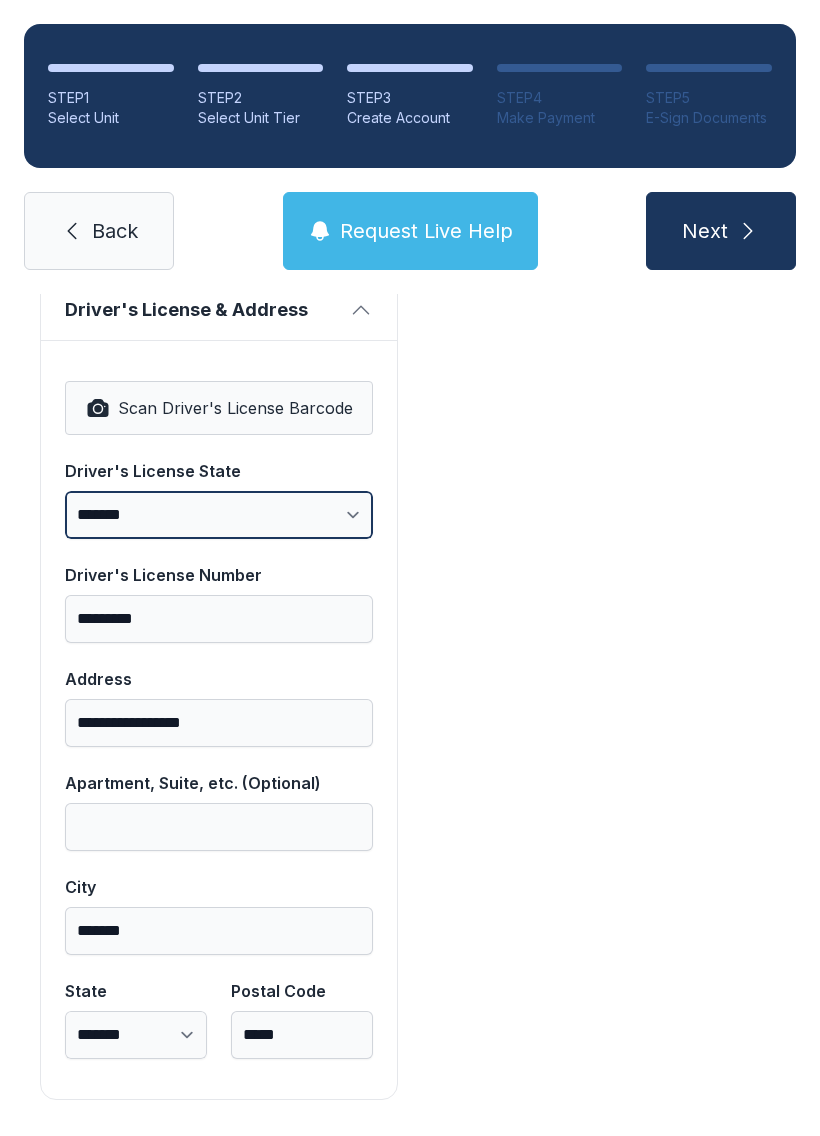 click on "**********" at bounding box center (219, 515) 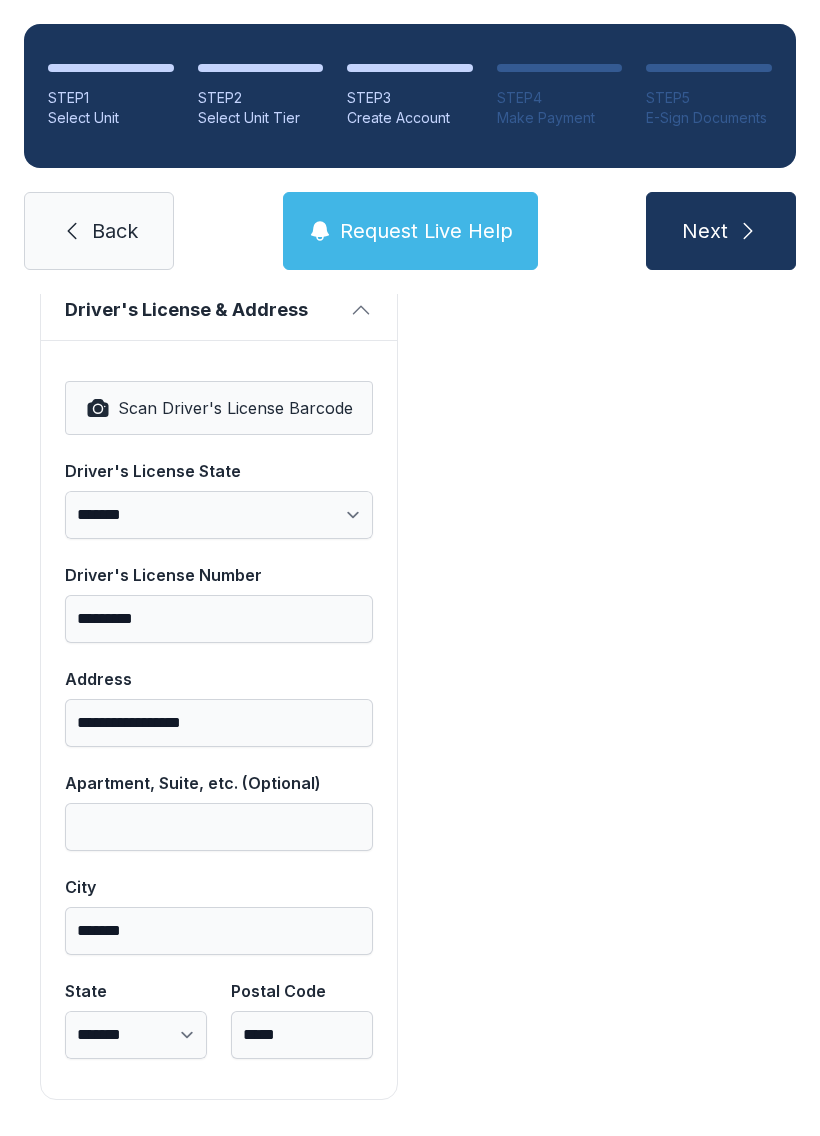 click on "Next" at bounding box center (705, 231) 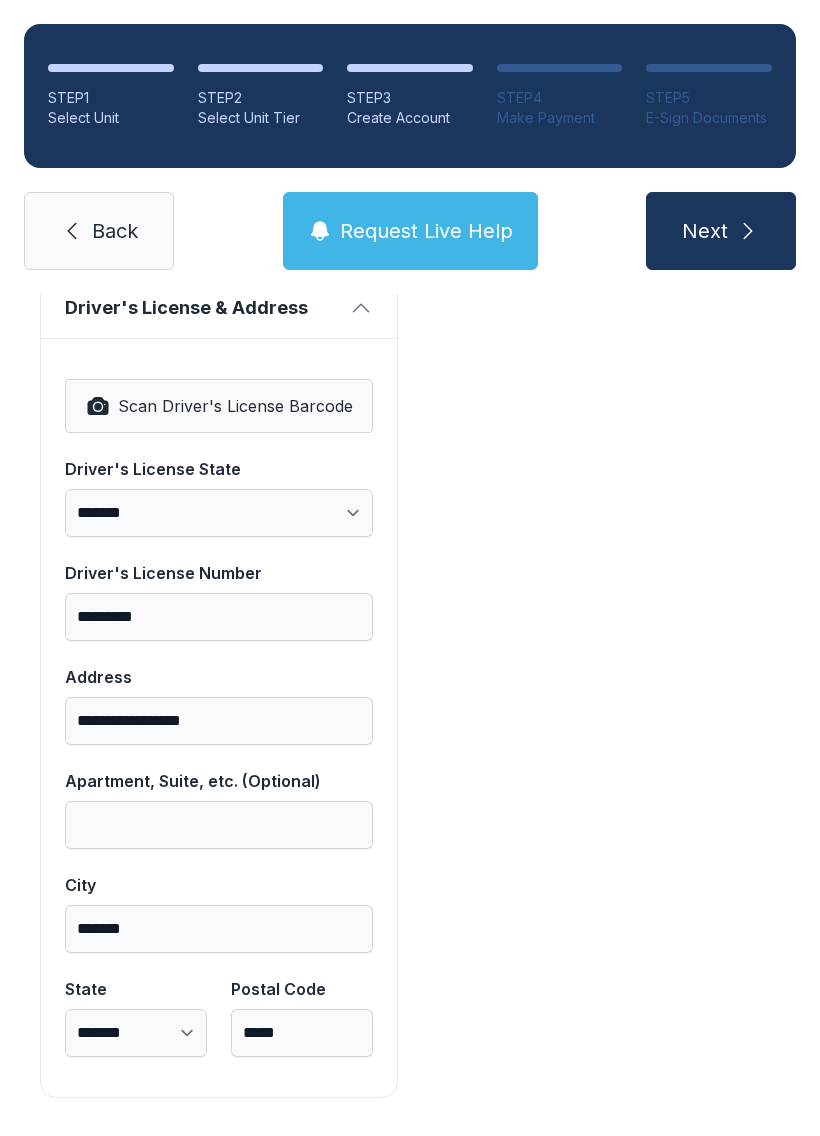 scroll, scrollTop: 1282, scrollLeft: 0, axis: vertical 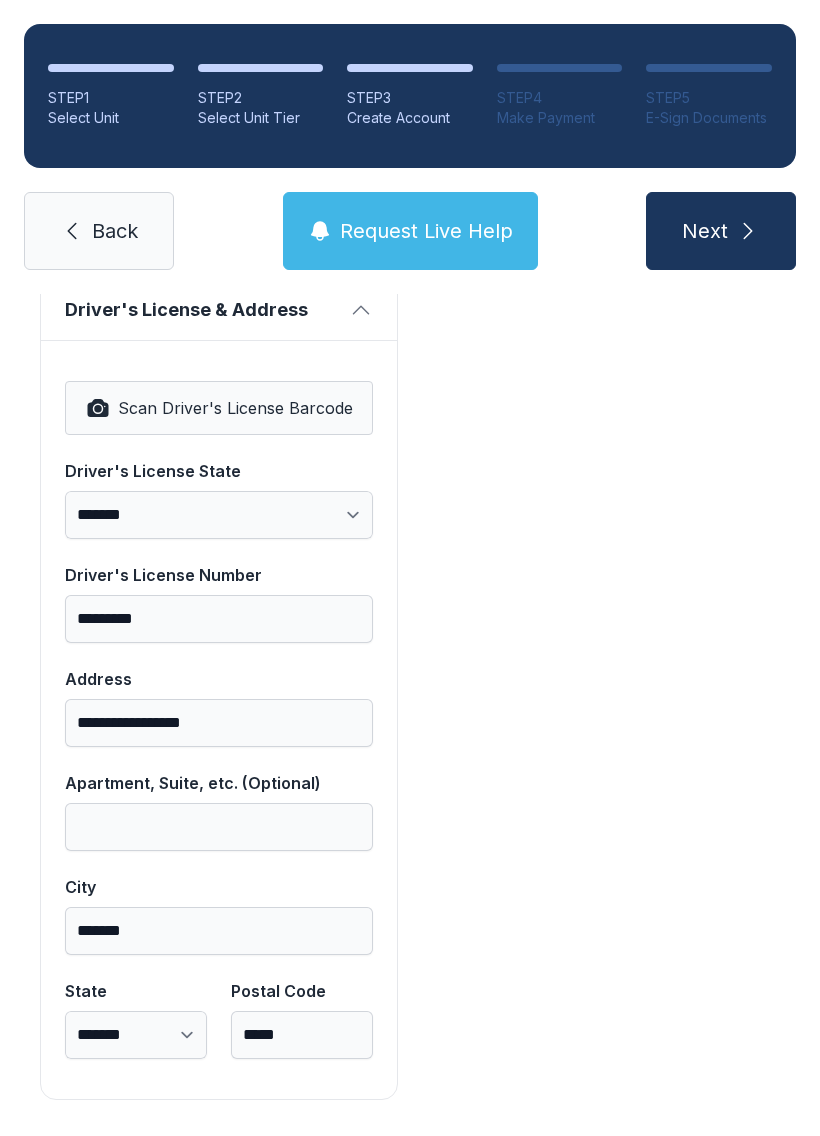 click on "Next" at bounding box center [721, 231] 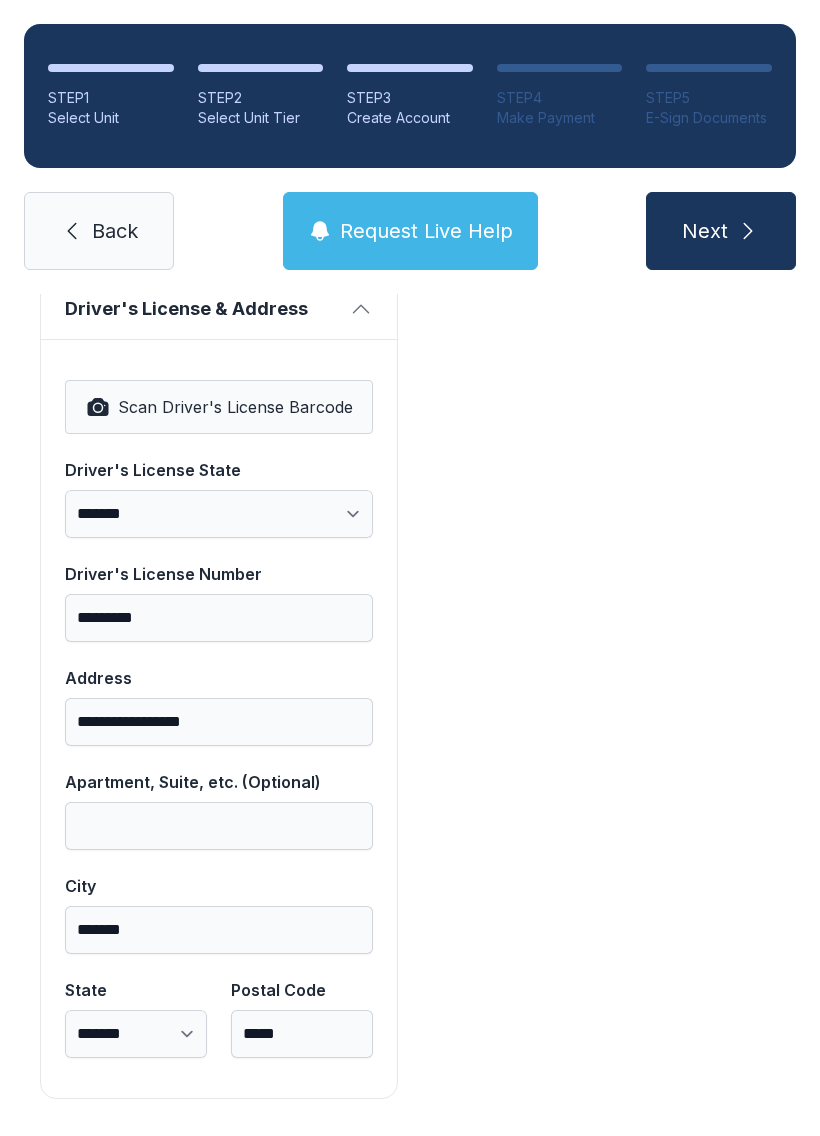 scroll, scrollTop: 1282, scrollLeft: 0, axis: vertical 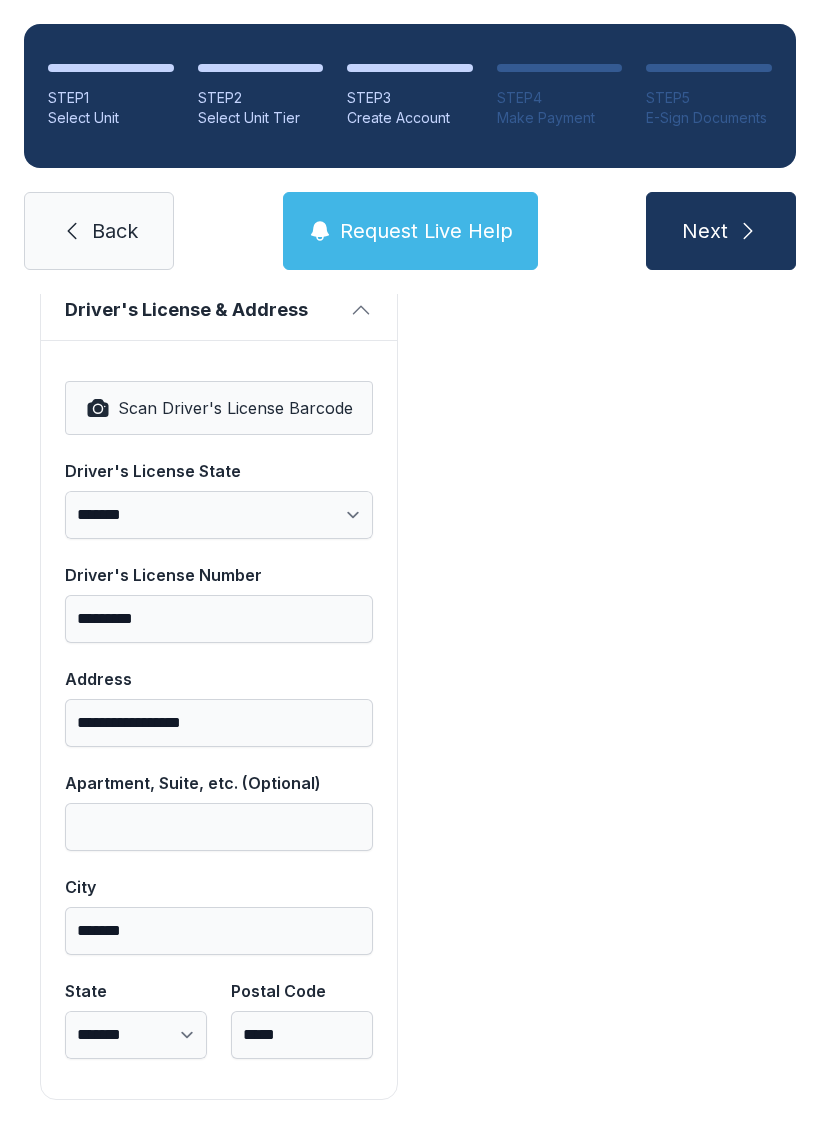 click on "Next" at bounding box center (721, 231) 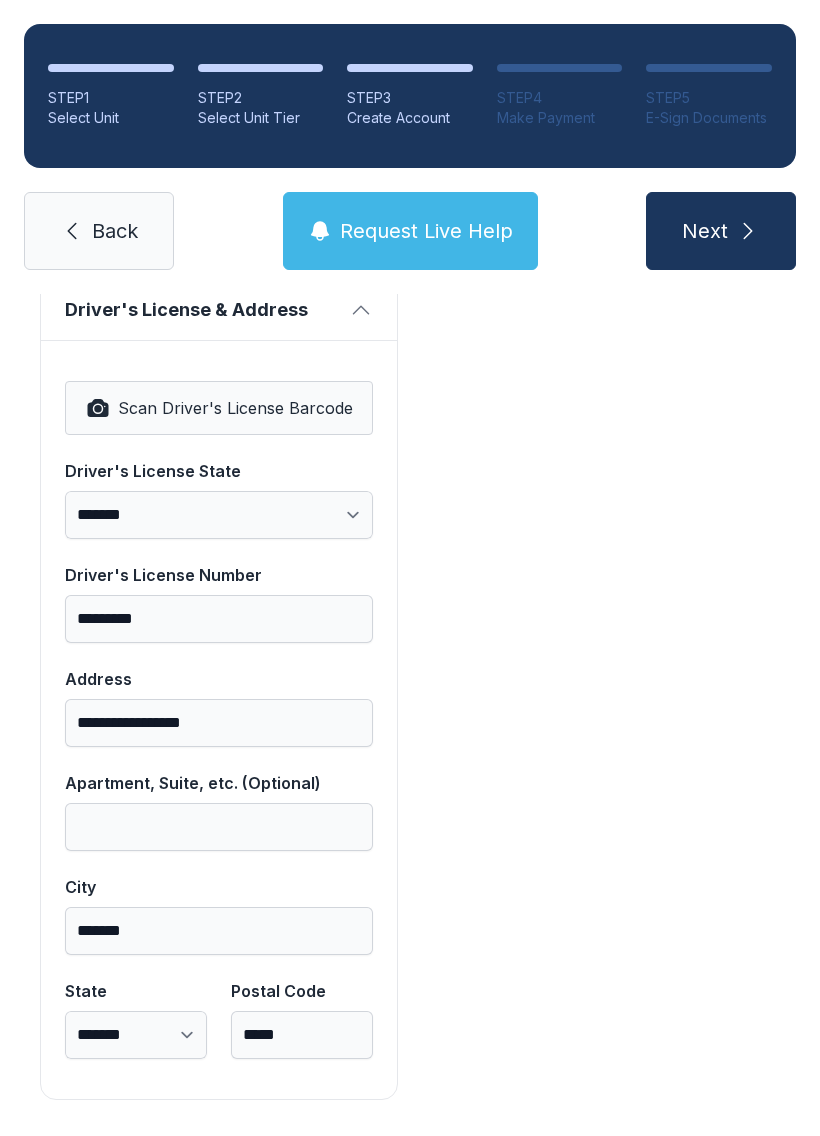 click on "Next" at bounding box center [705, 231] 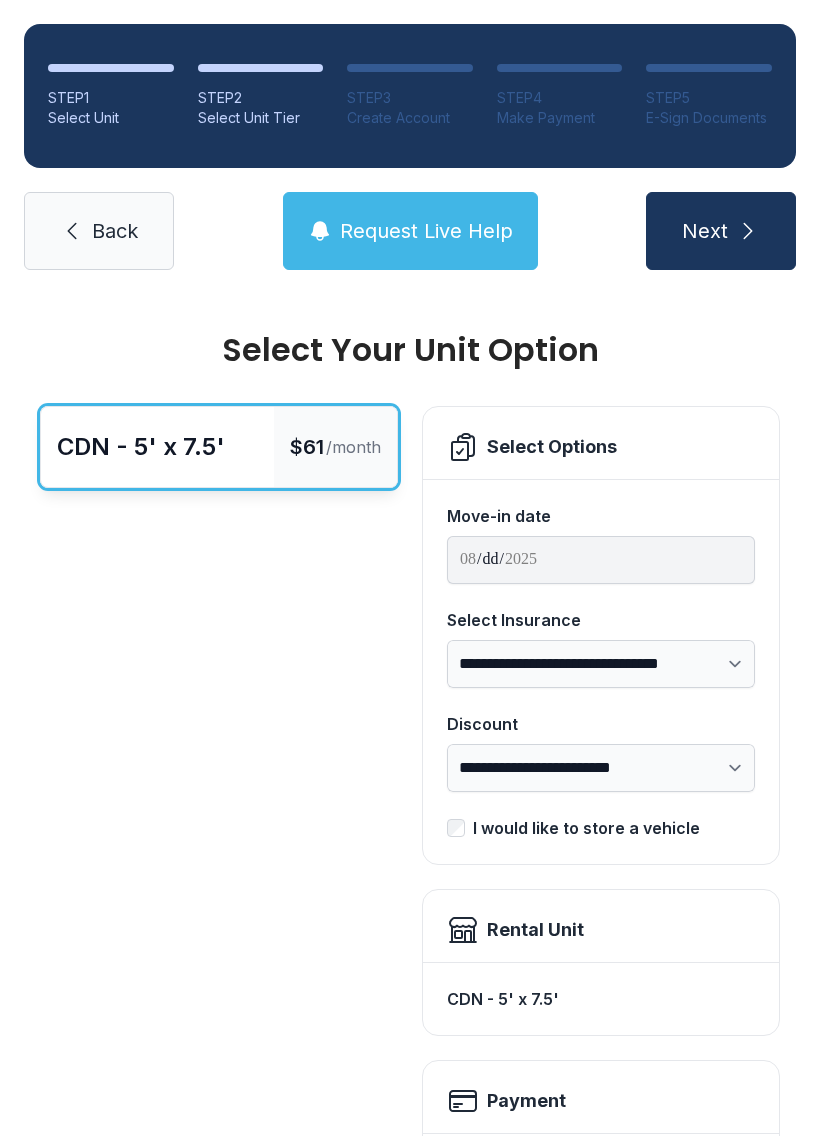 scroll, scrollTop: 0, scrollLeft: 0, axis: both 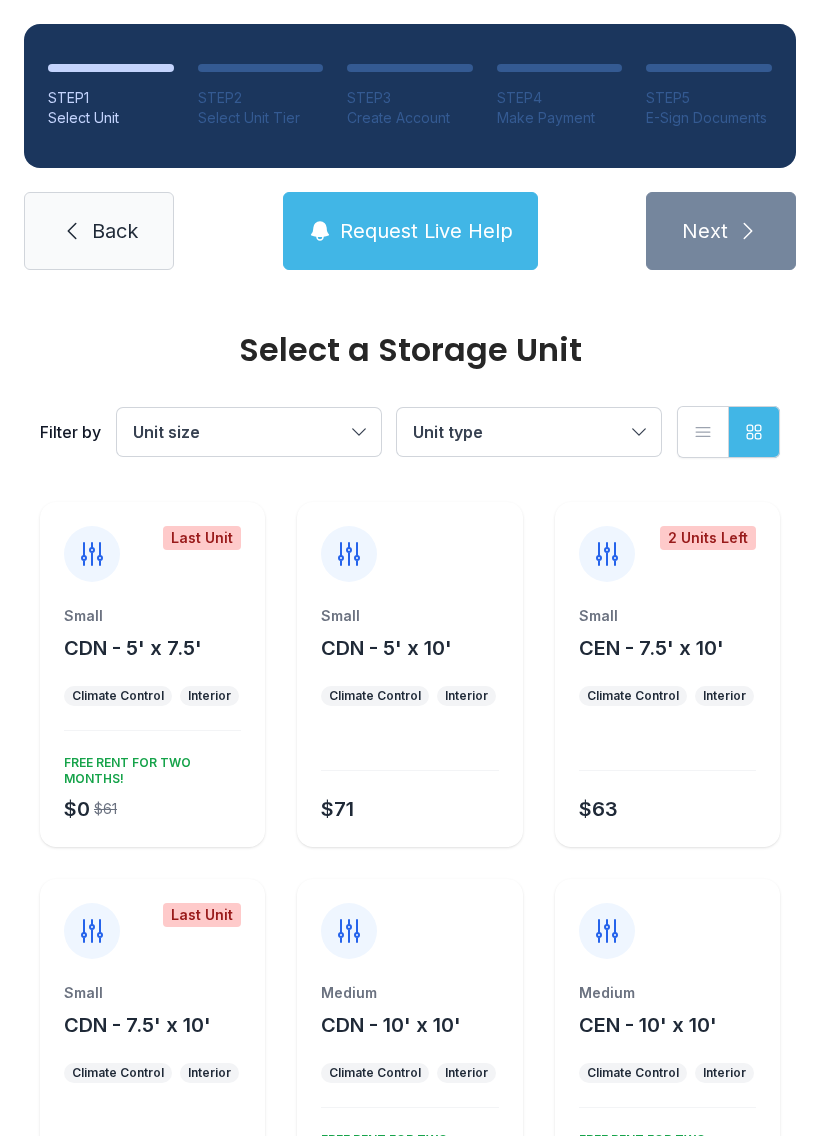 click on "Back" at bounding box center [115, 231] 